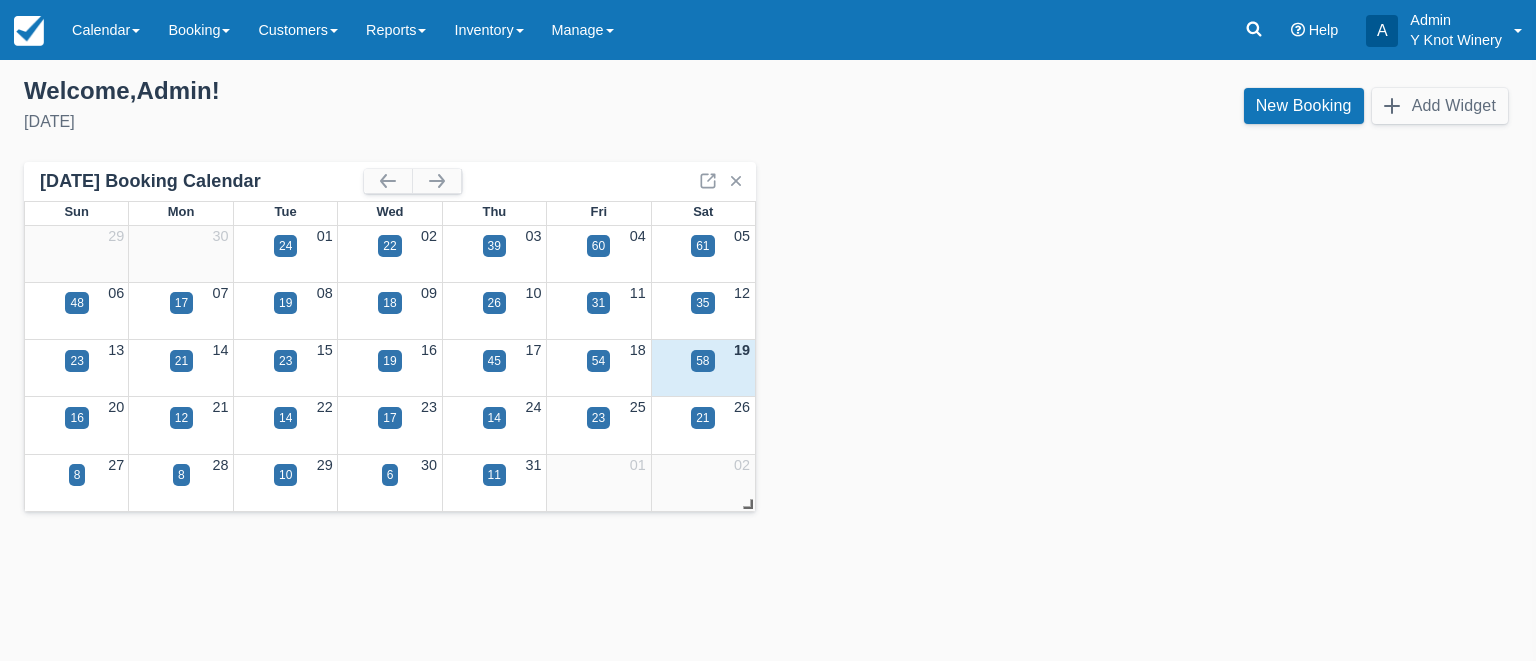 scroll, scrollTop: 0, scrollLeft: 0, axis: both 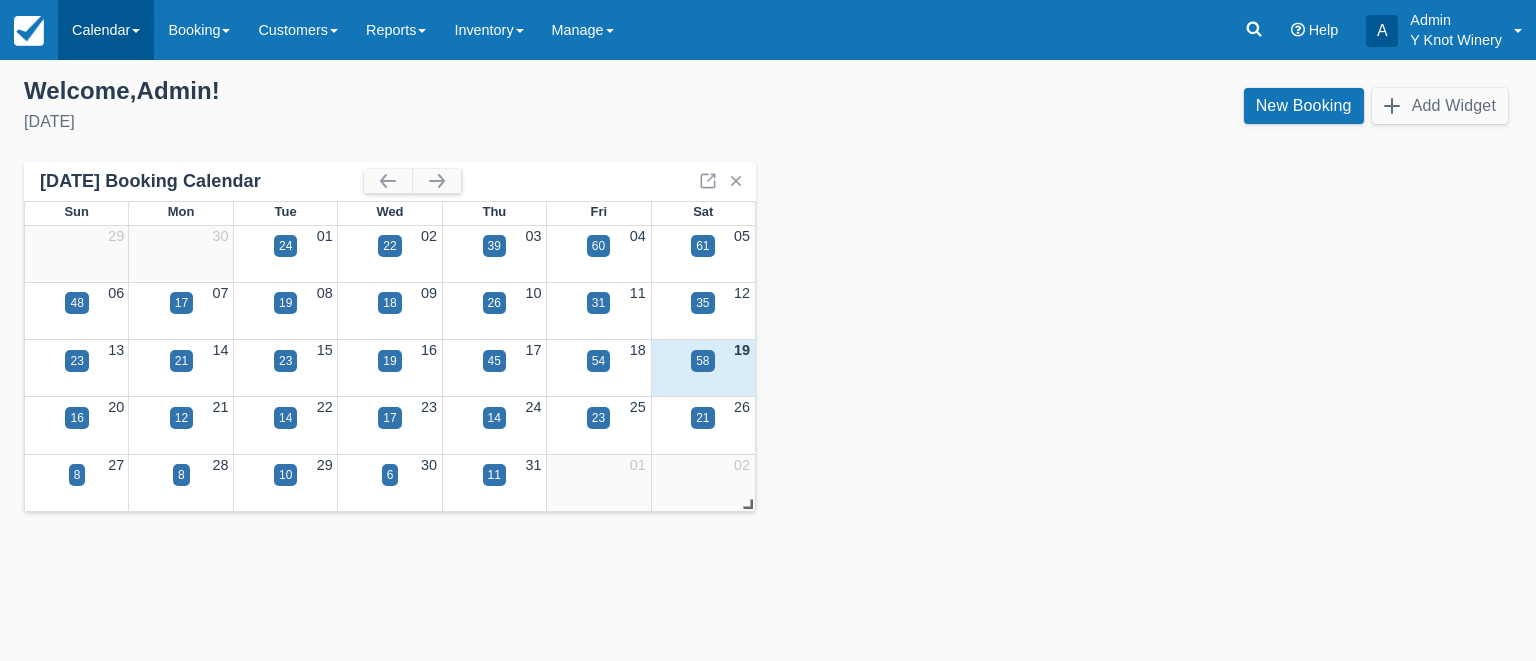 click on "Calendar" at bounding box center [106, 30] 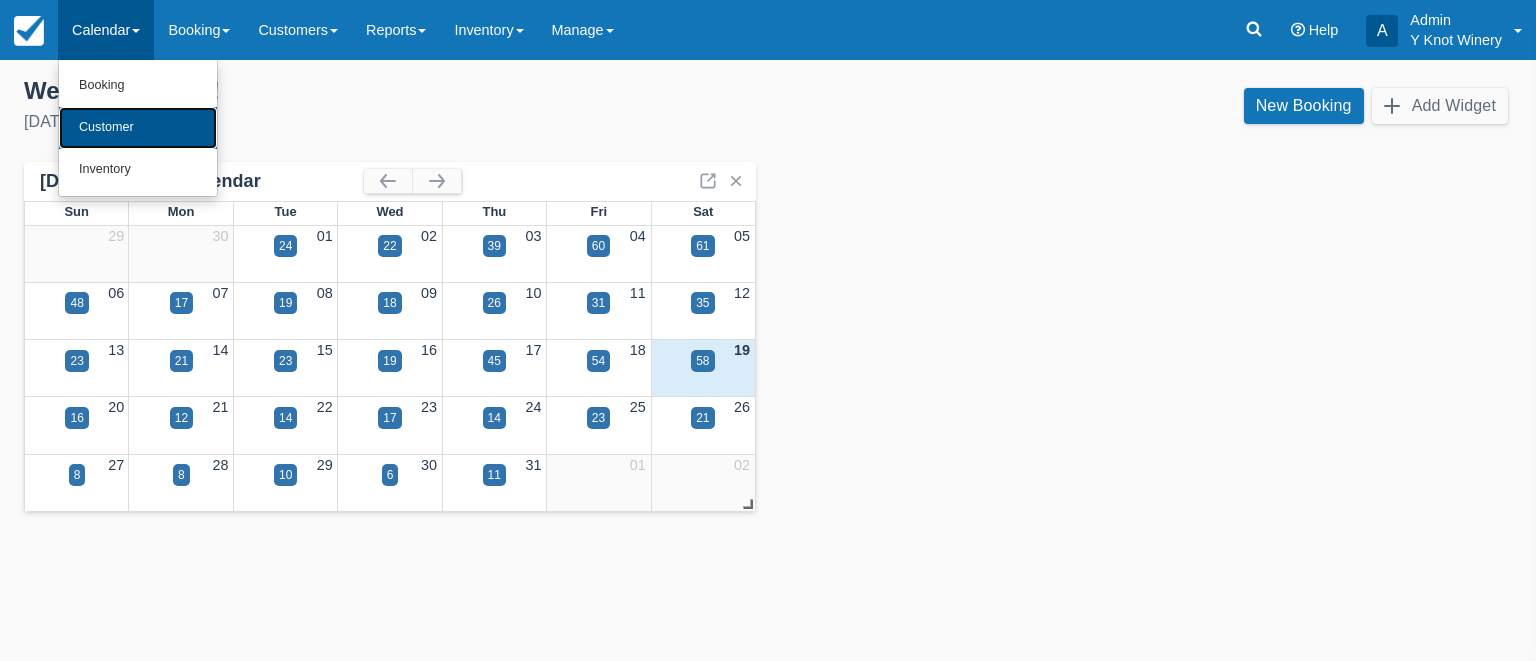 click on "Customer" at bounding box center [138, 128] 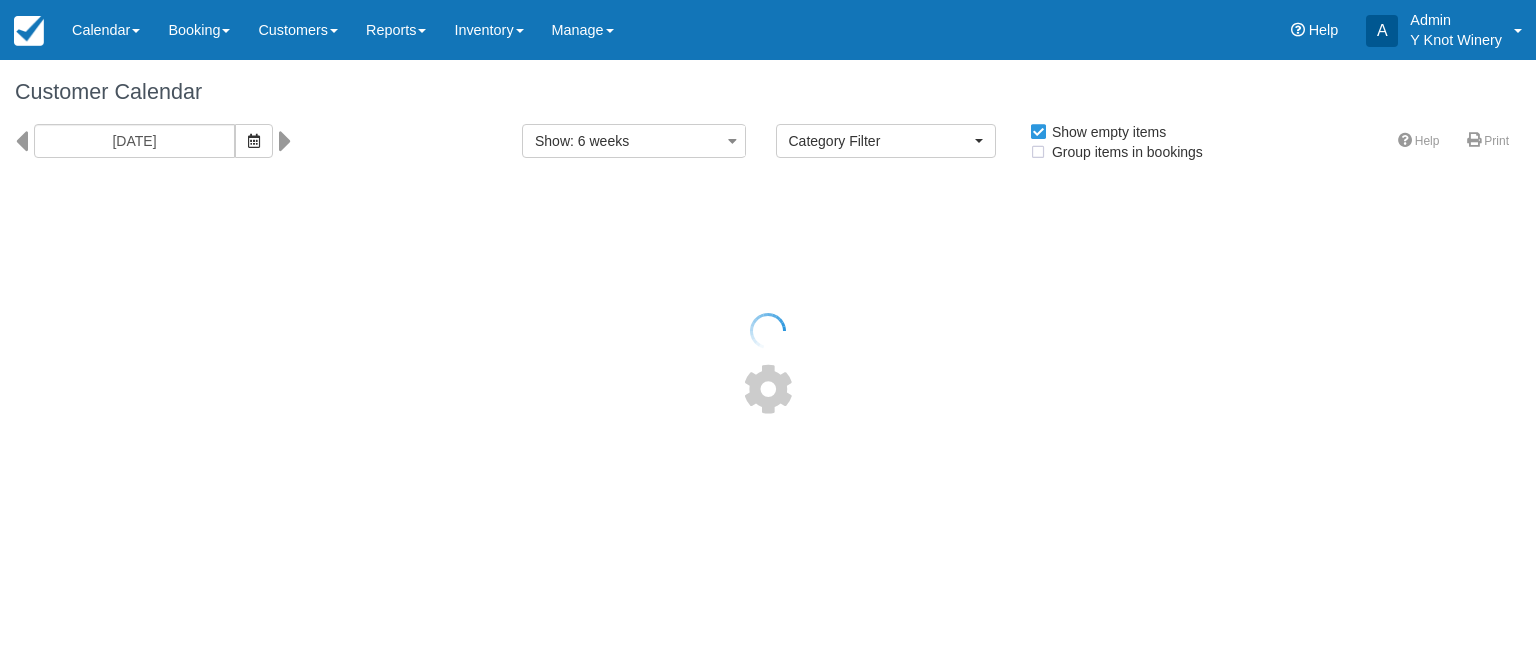 select 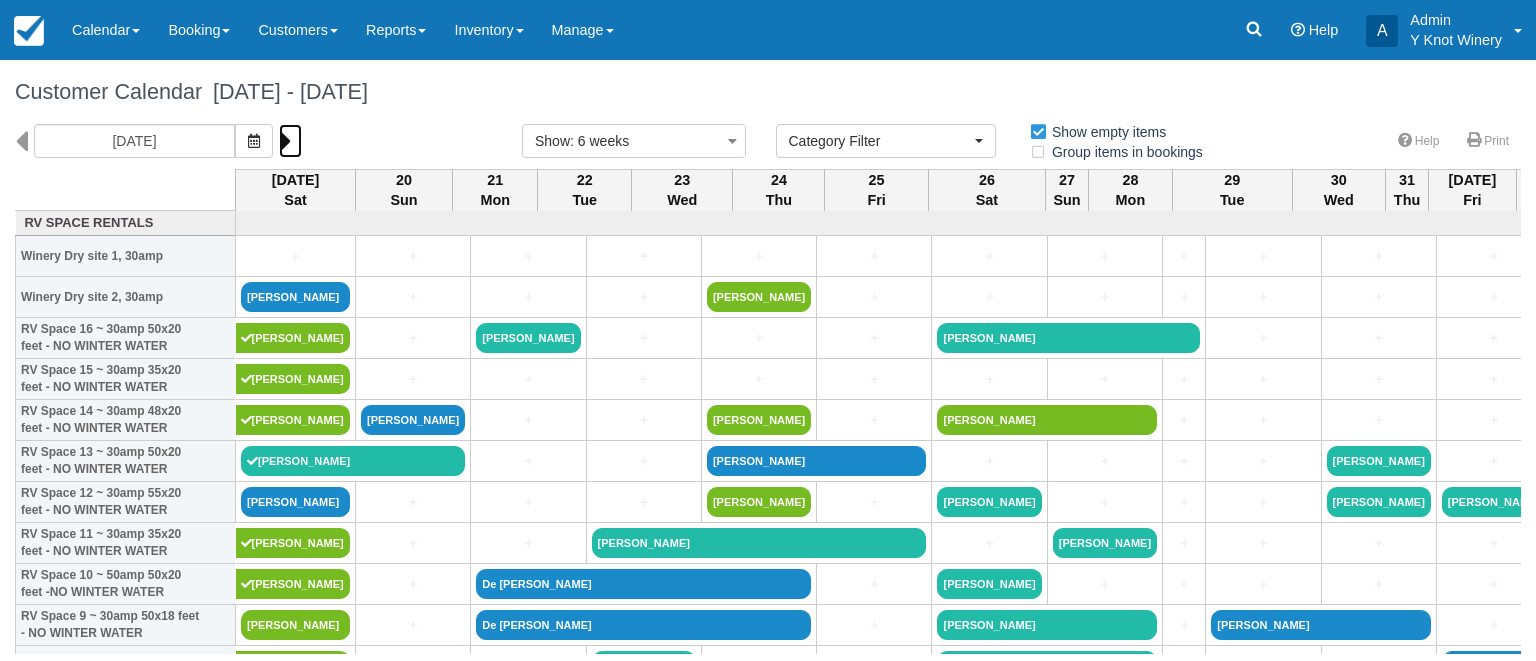 click at bounding box center [285, 141] 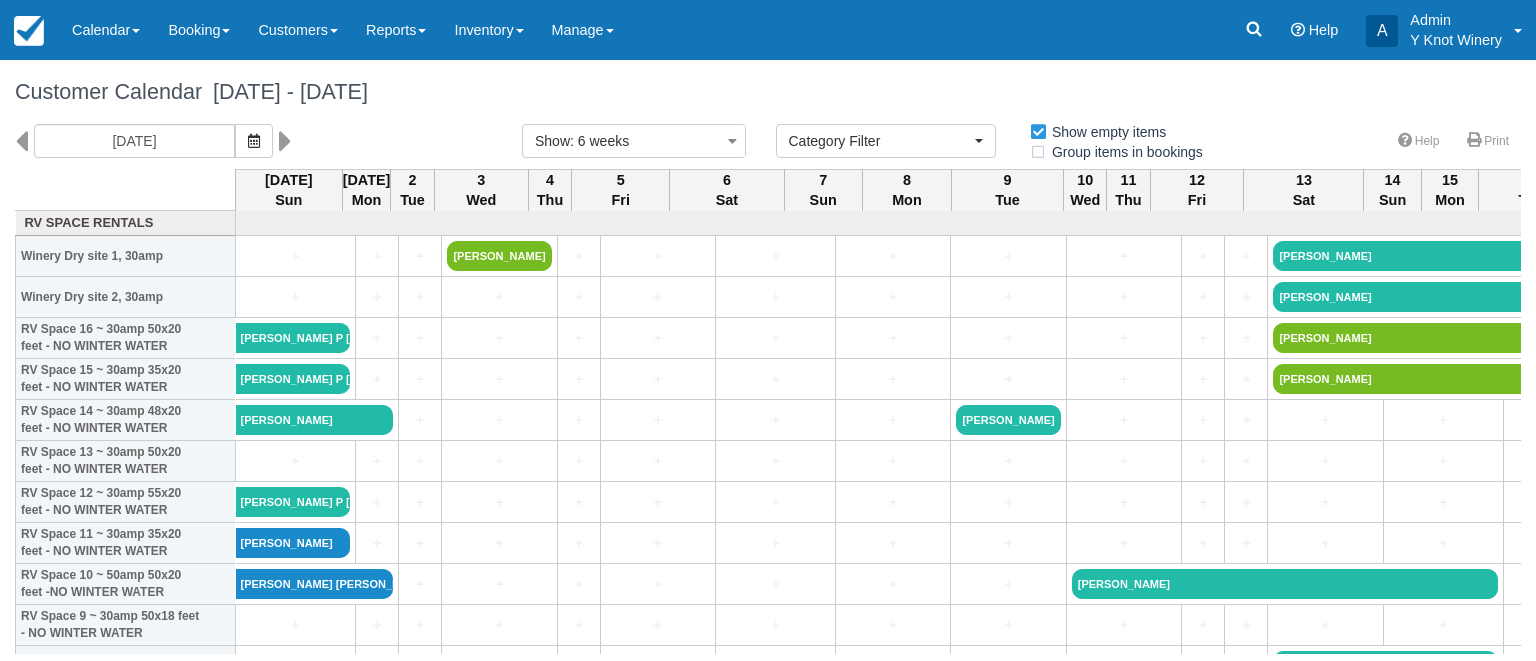 drag, startPoint x: 1525, startPoint y: 242, endPoint x: 1521, endPoint y: 269, distance: 27.294687 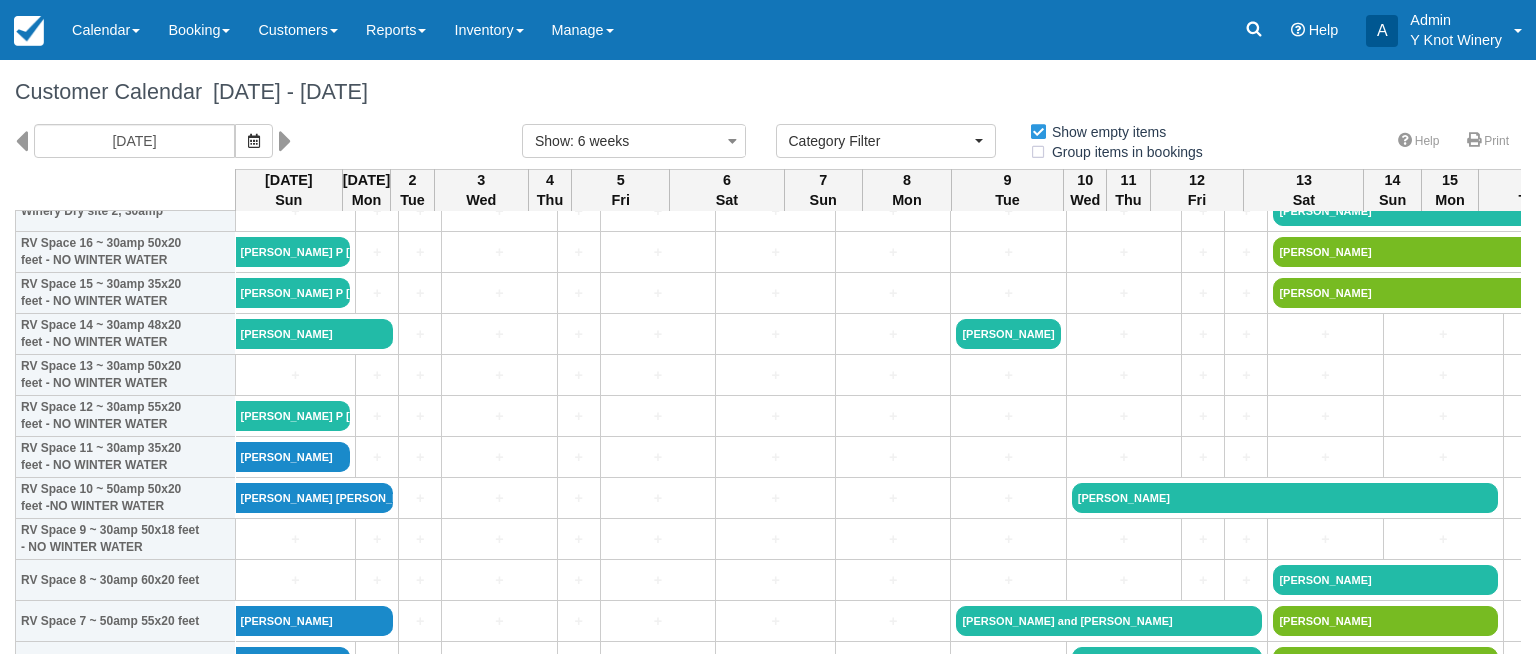 scroll, scrollTop: 114, scrollLeft: 0, axis: vertical 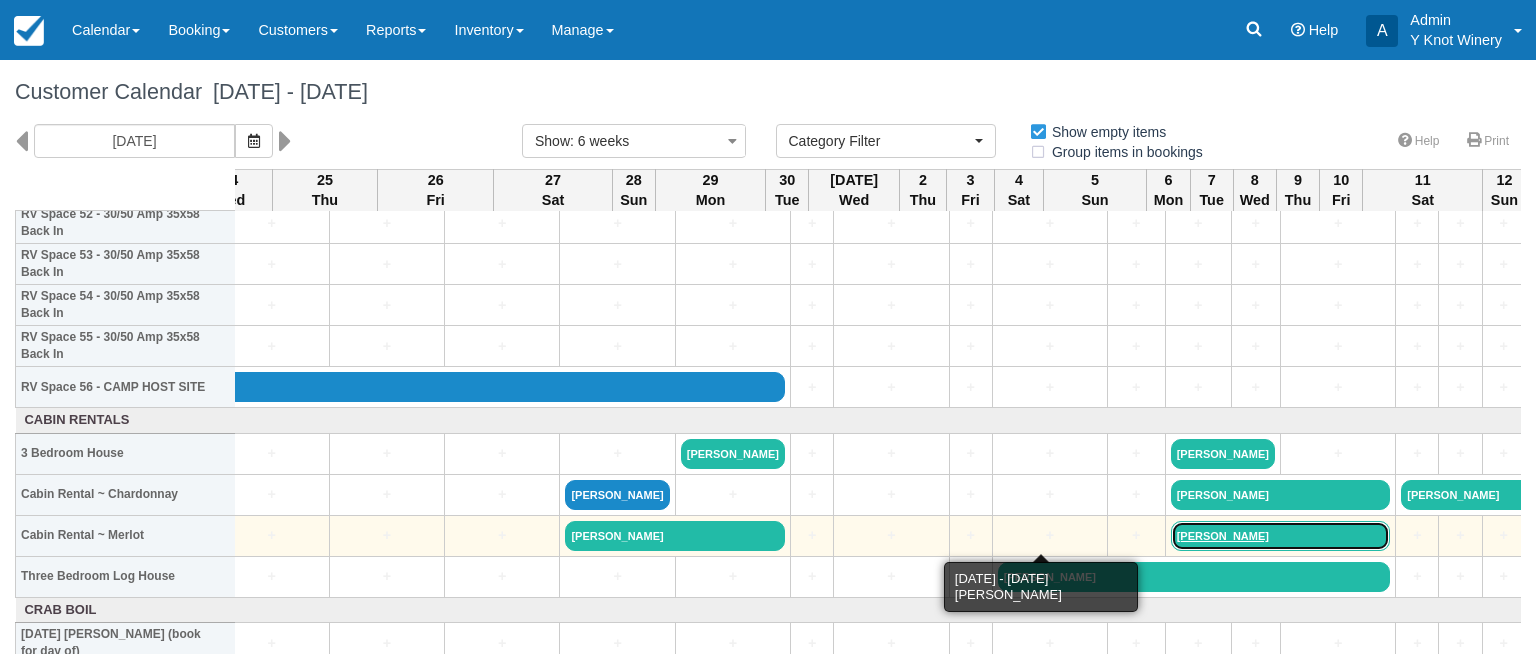 click on "Shannon Brooker" at bounding box center (1281, 536) 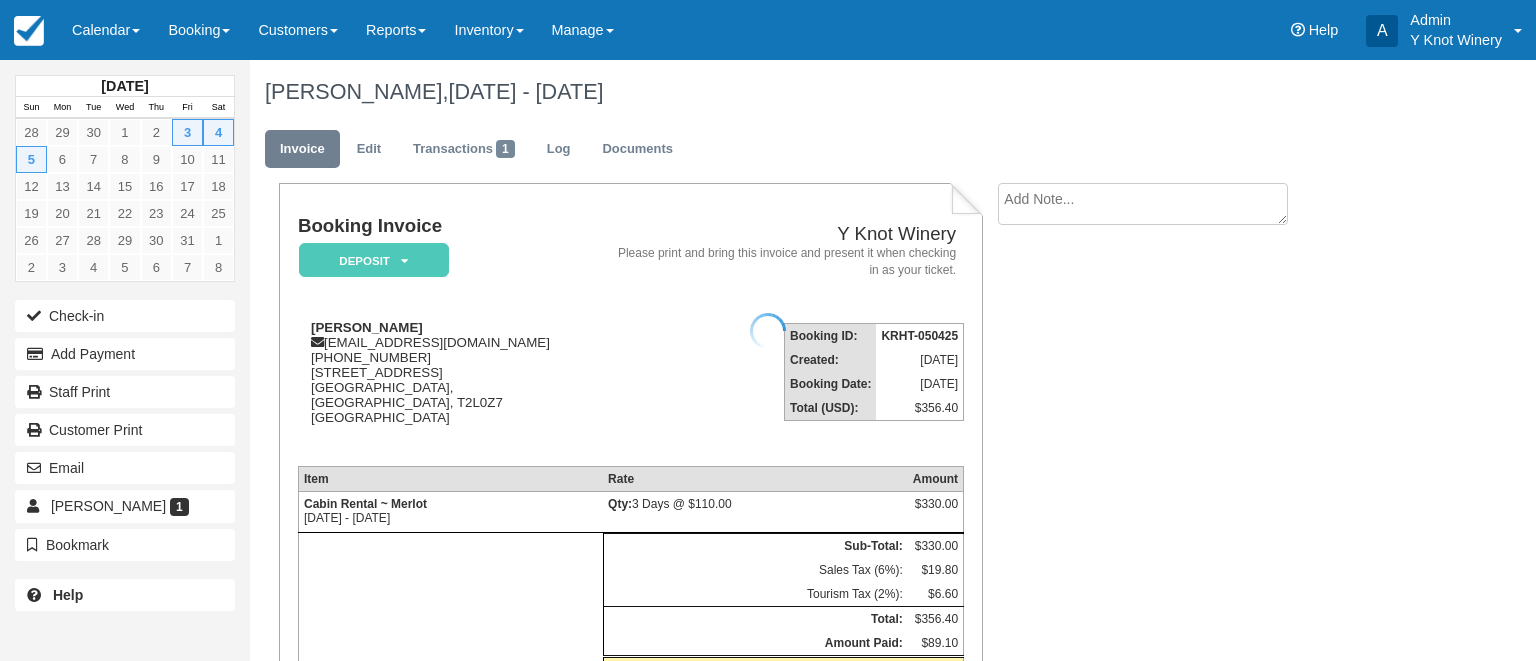 scroll, scrollTop: 0, scrollLeft: 0, axis: both 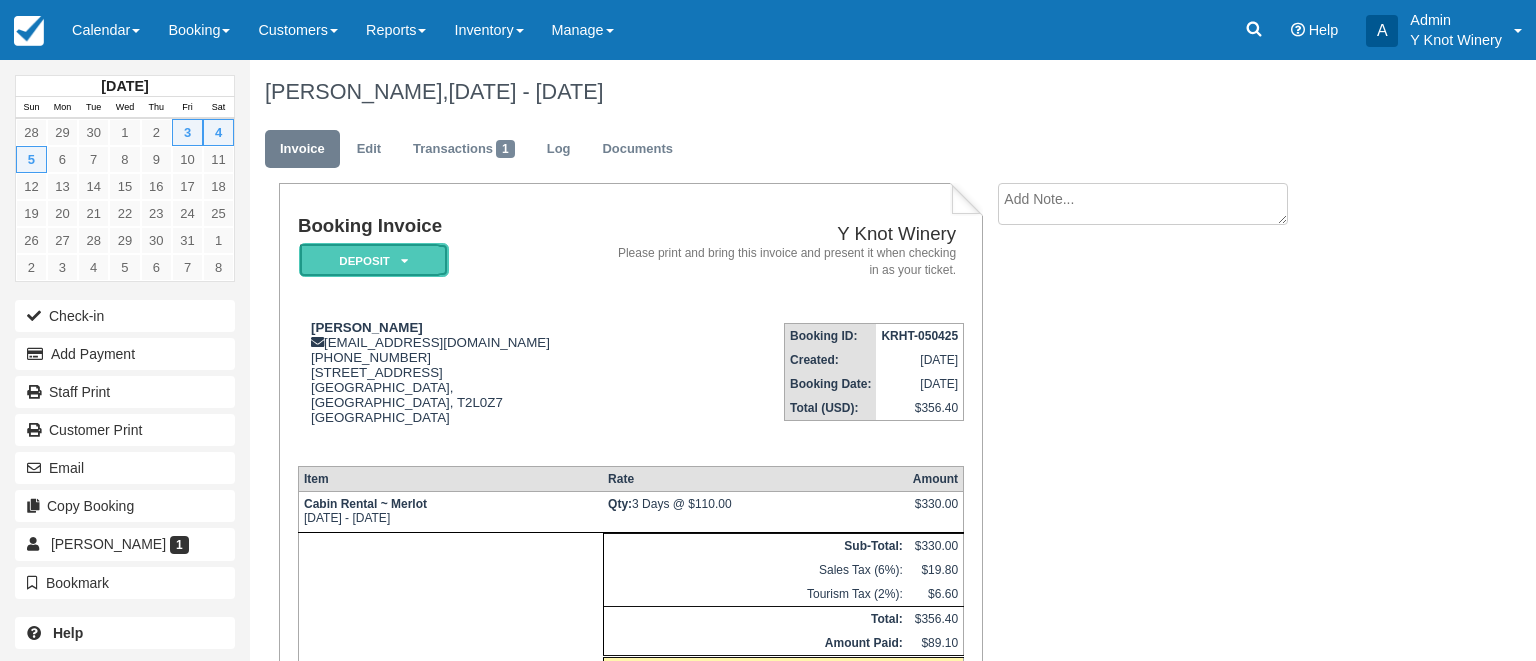 click on "Deposit" at bounding box center (374, 260) 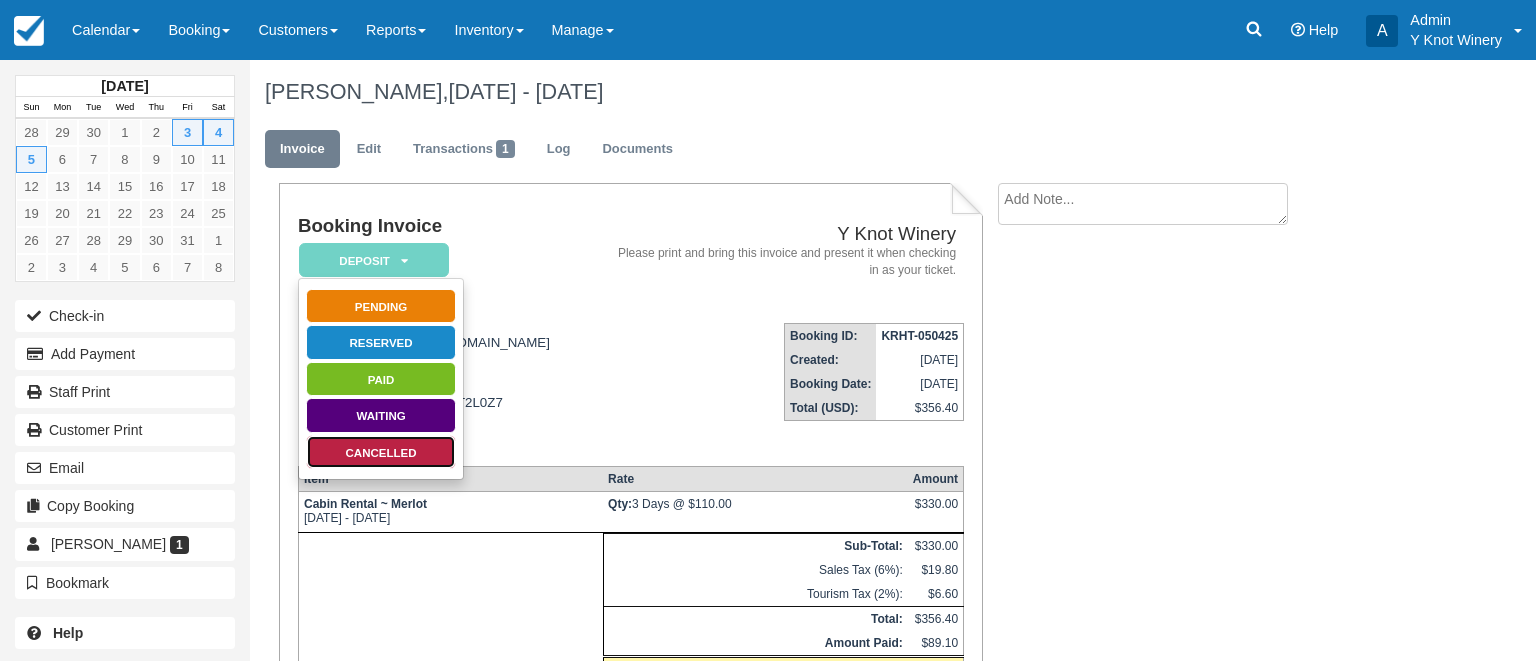 click on "Cancelled" at bounding box center (381, 452) 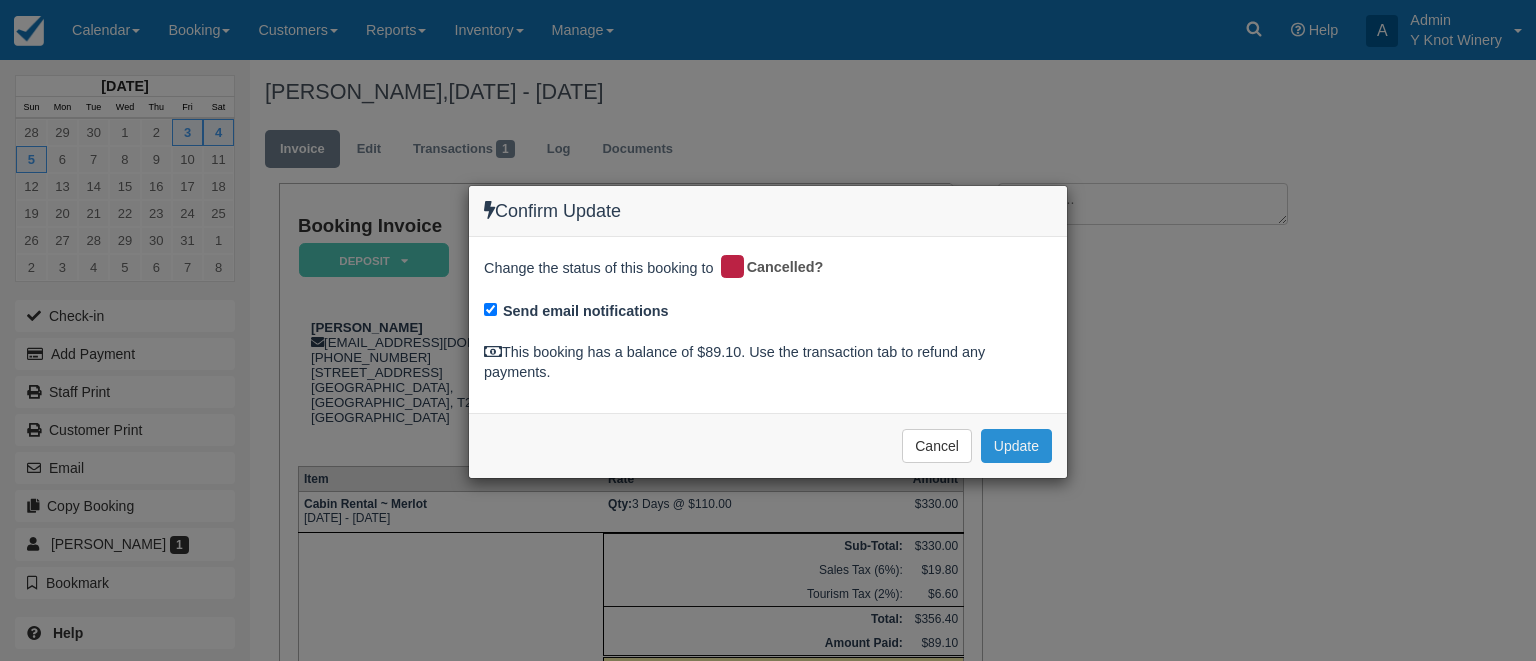 click on "Update" at bounding box center [1016, 446] 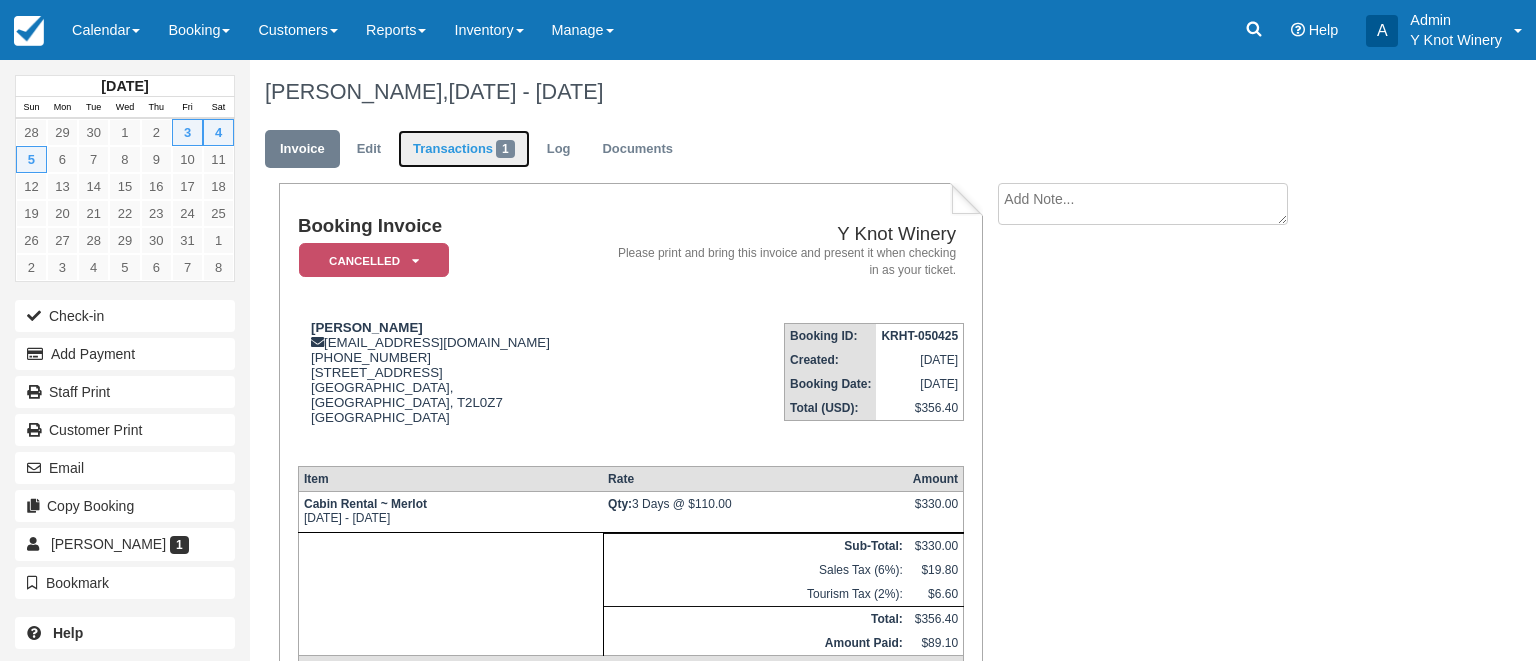 click on "Transactions  1" at bounding box center [464, 149] 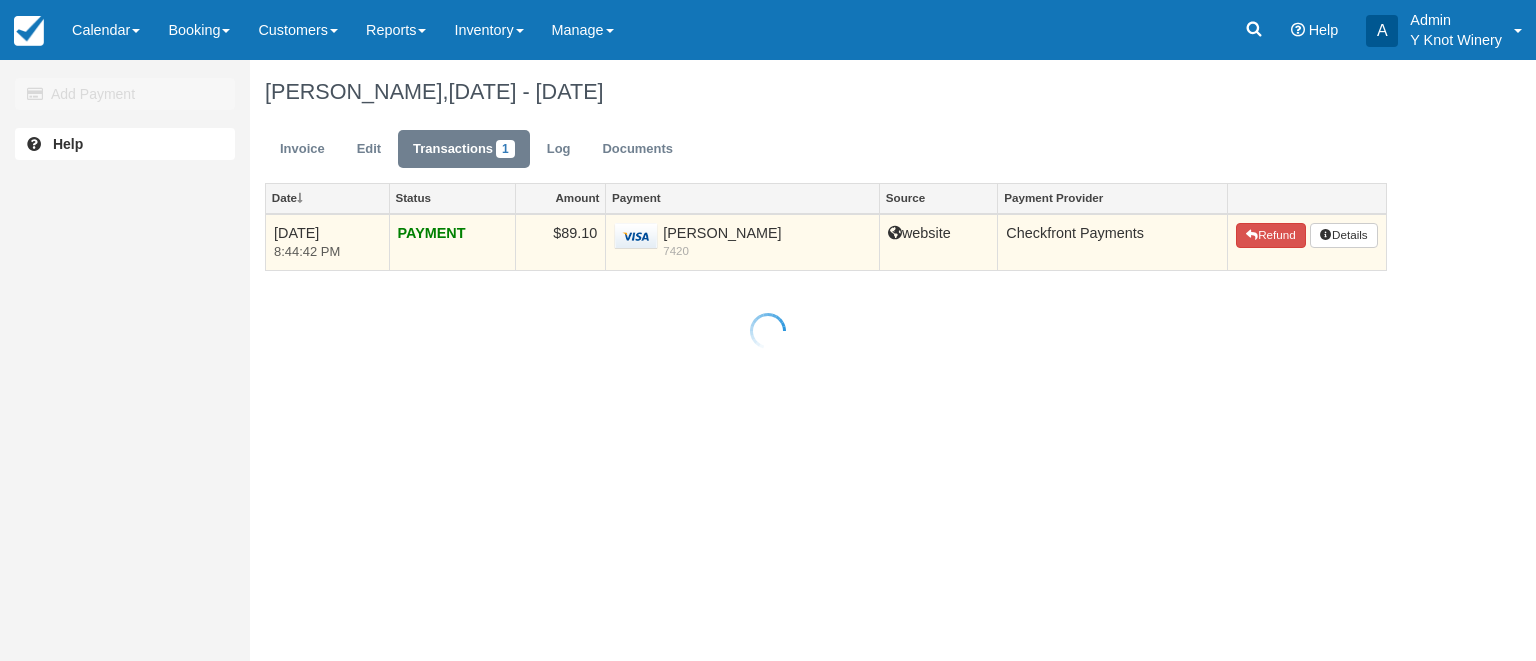 scroll, scrollTop: 0, scrollLeft: 0, axis: both 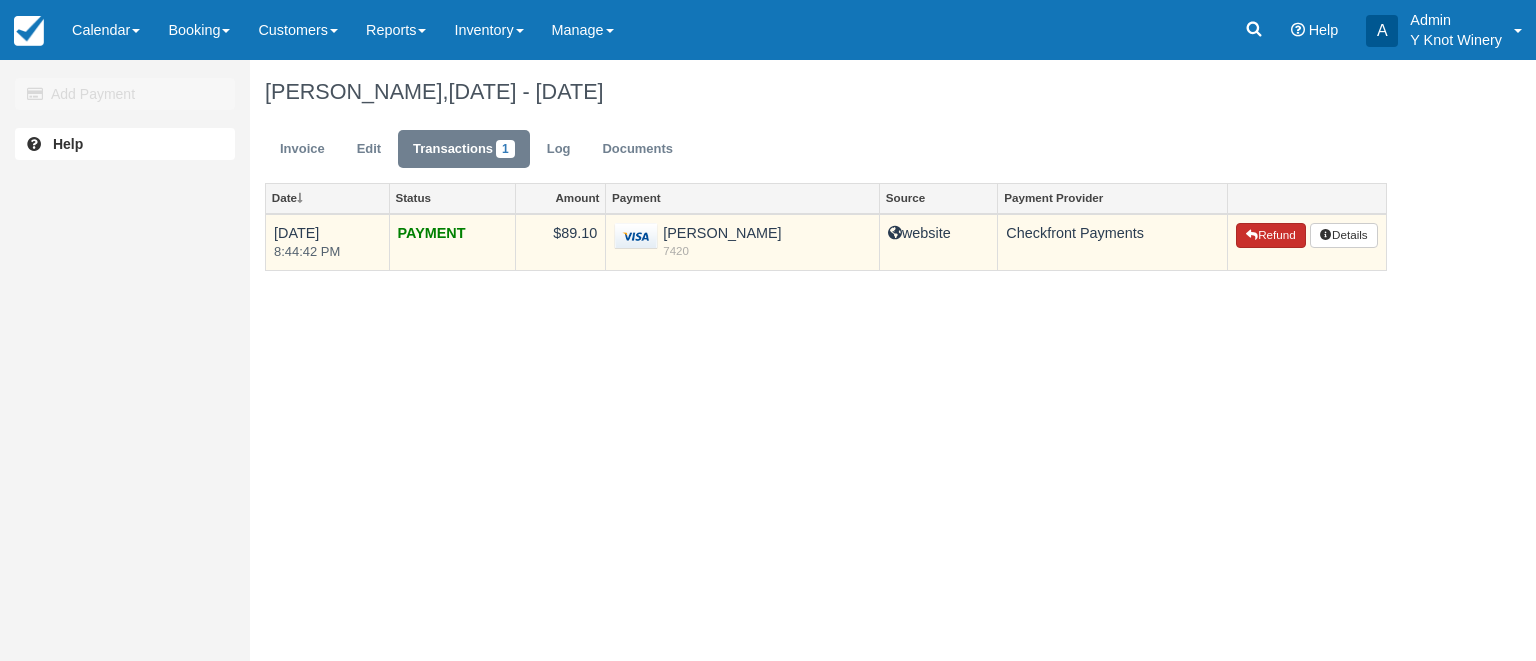 click on "Refund" at bounding box center (1271, 236) 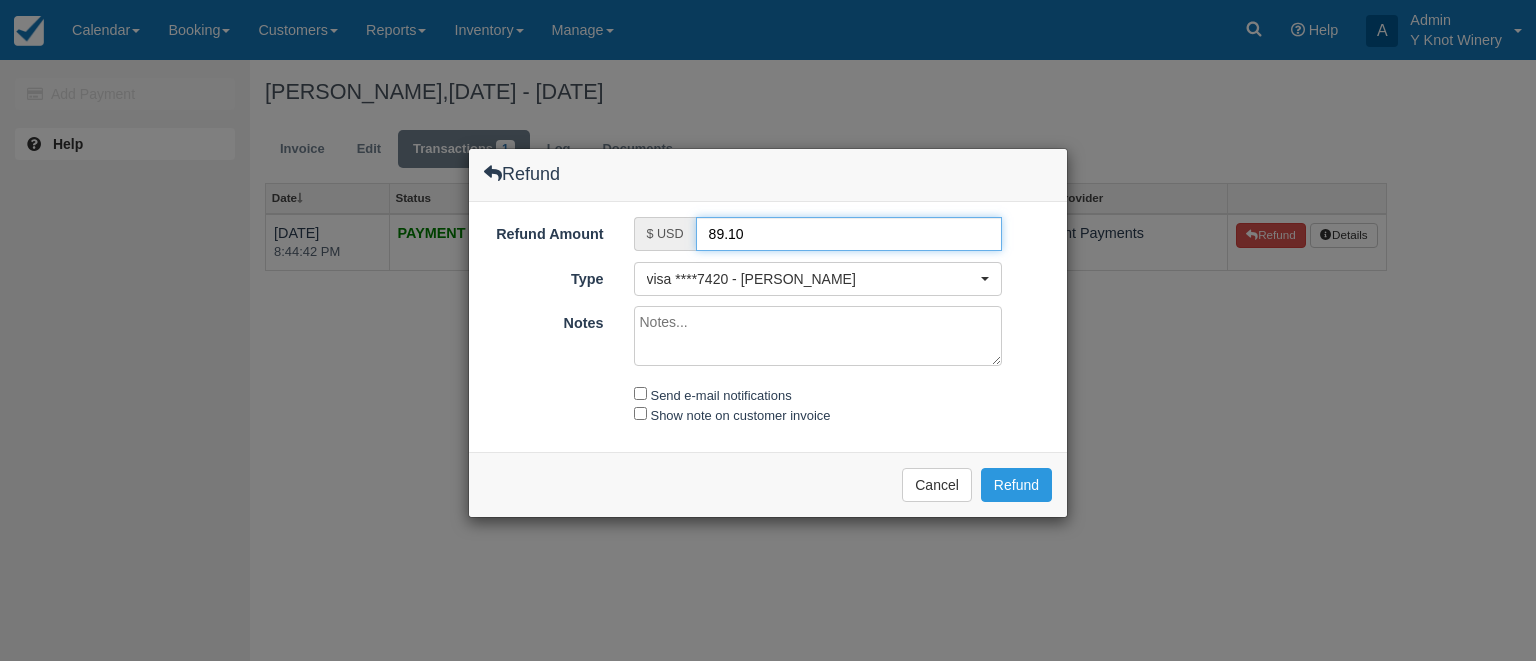 drag, startPoint x: 715, startPoint y: 235, endPoint x: 688, endPoint y: 236, distance: 27.018513 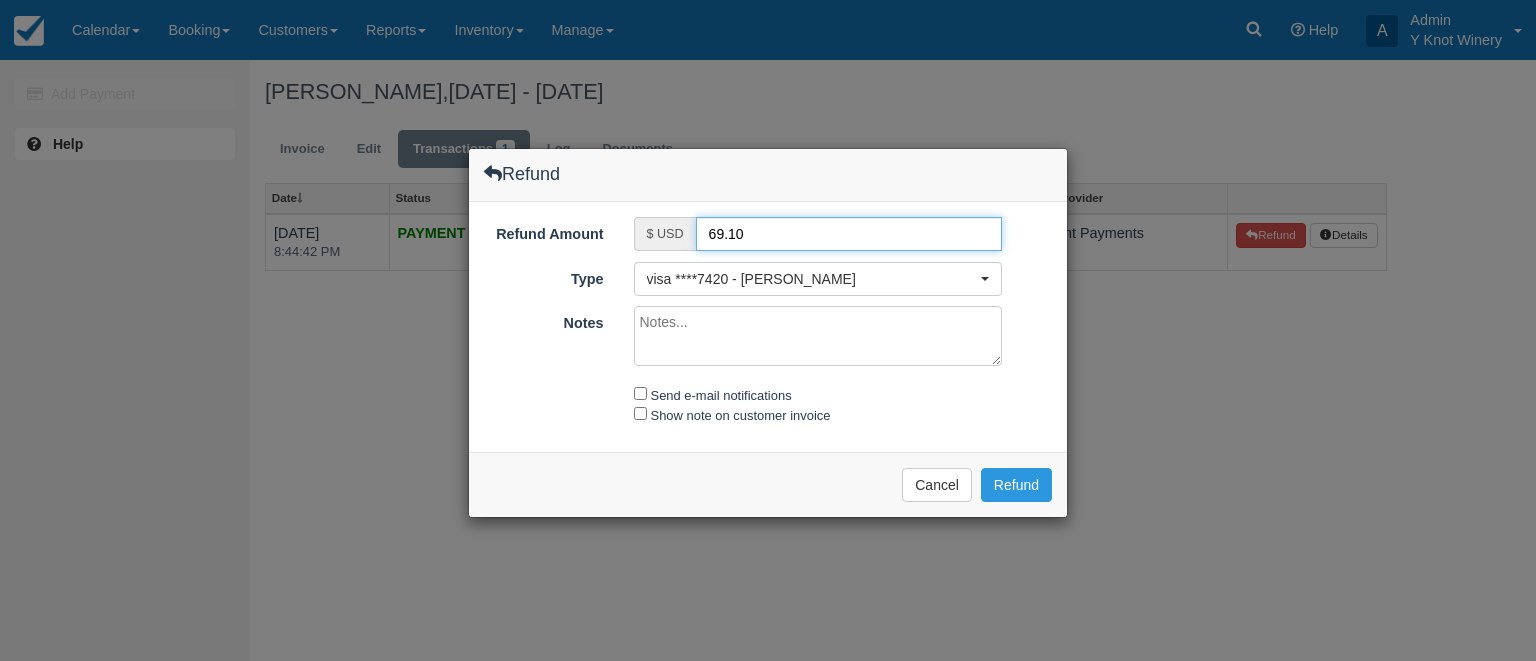 type on "69.10" 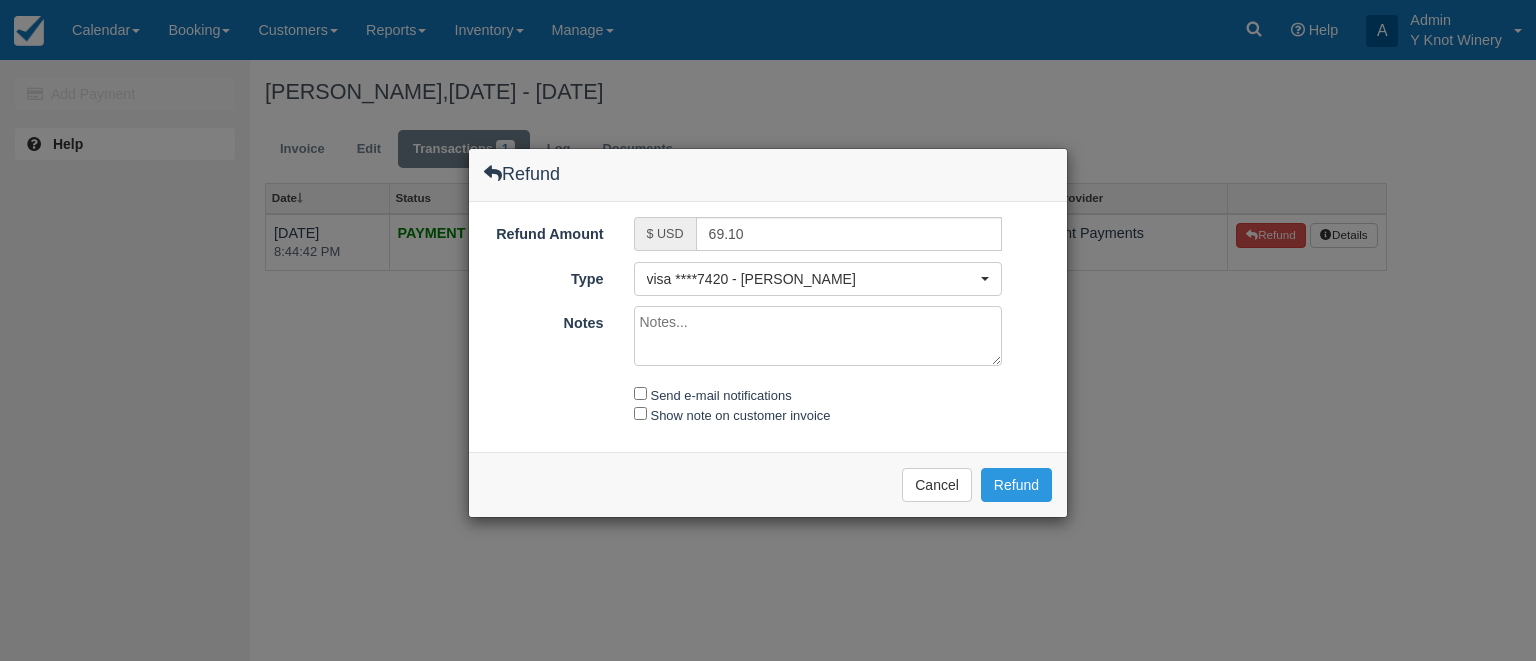click on "Notes" at bounding box center (818, 336) 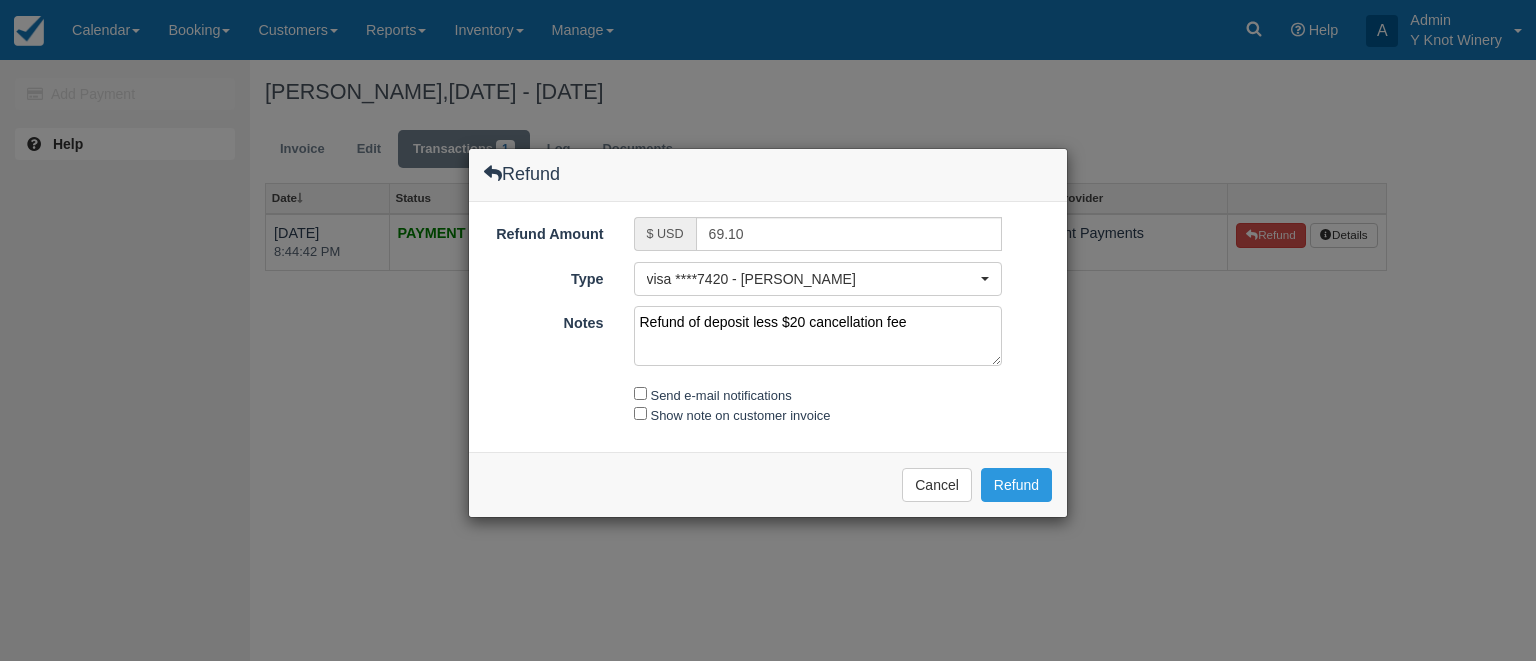type on "Refund of deposit less $20 cancellation fee" 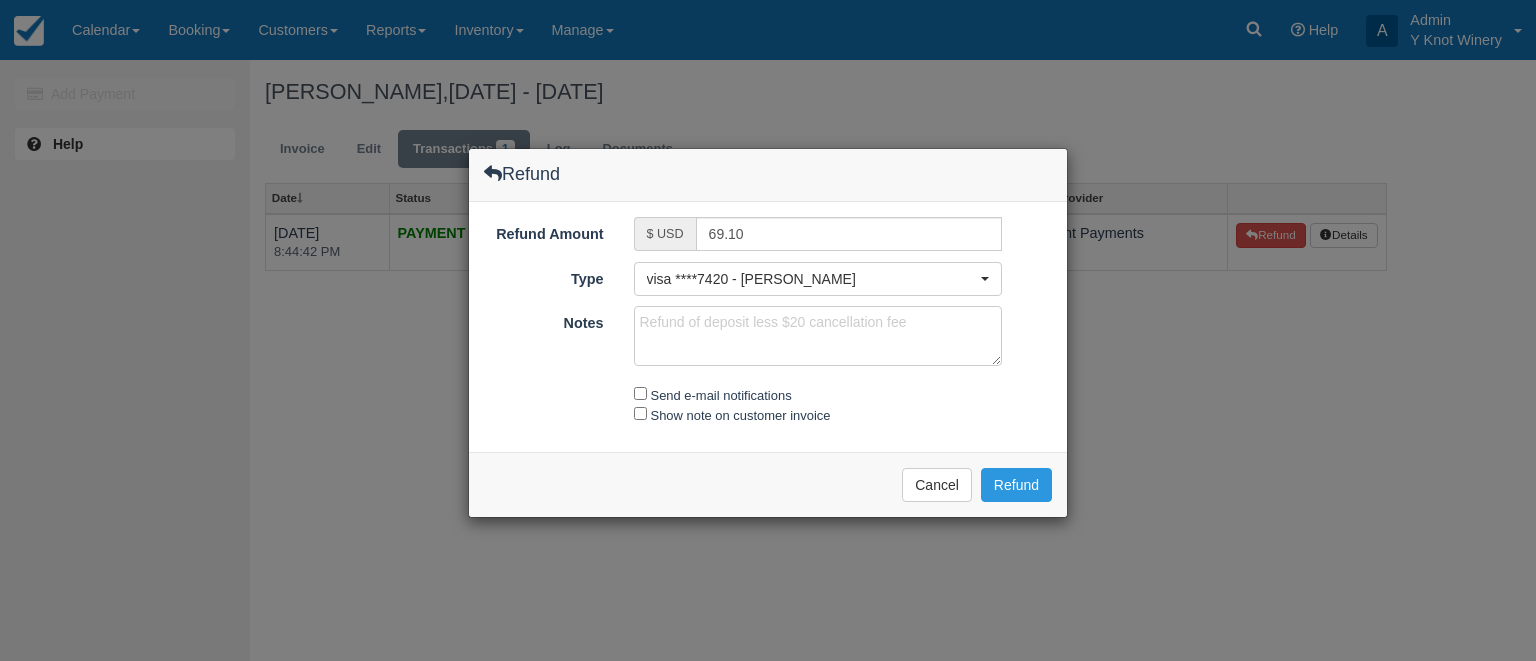 click on "Send e-mail notifications" at bounding box center (818, 394) 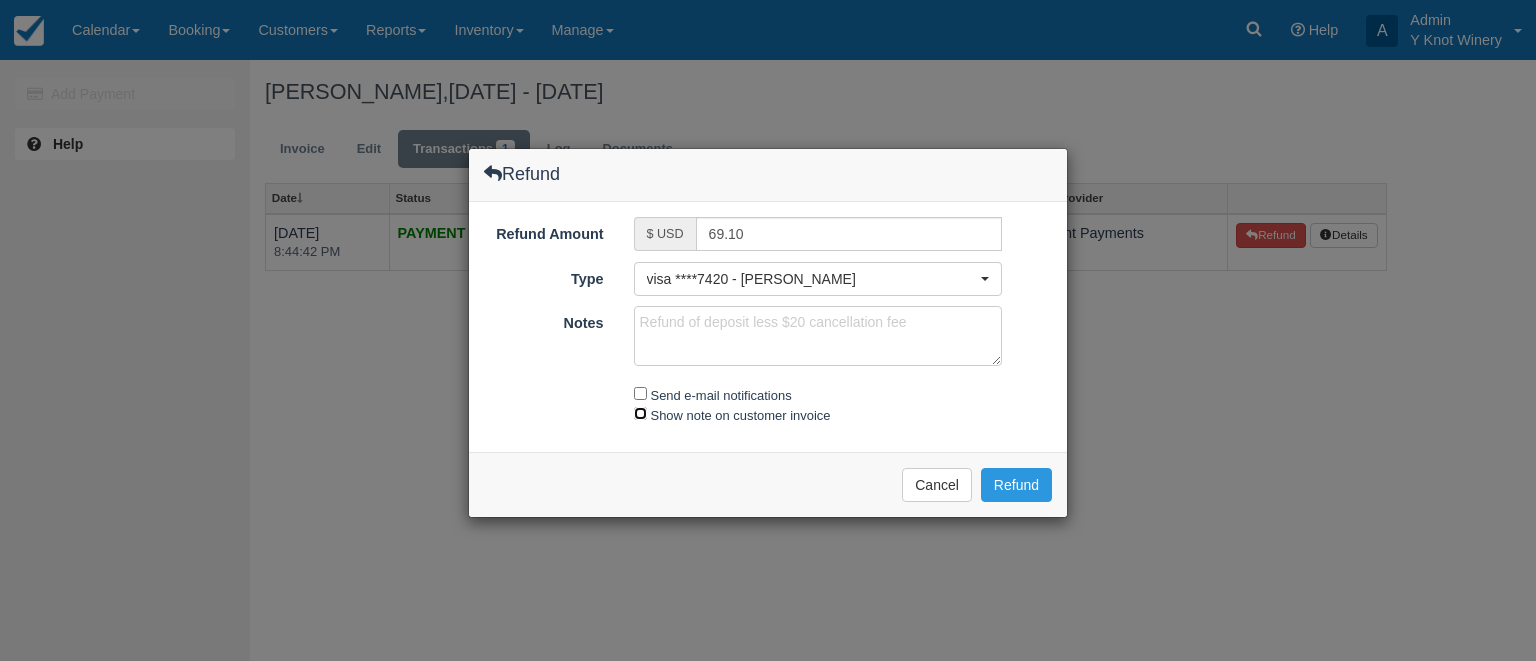 click on "Show note on customer invoice" at bounding box center (640, 413) 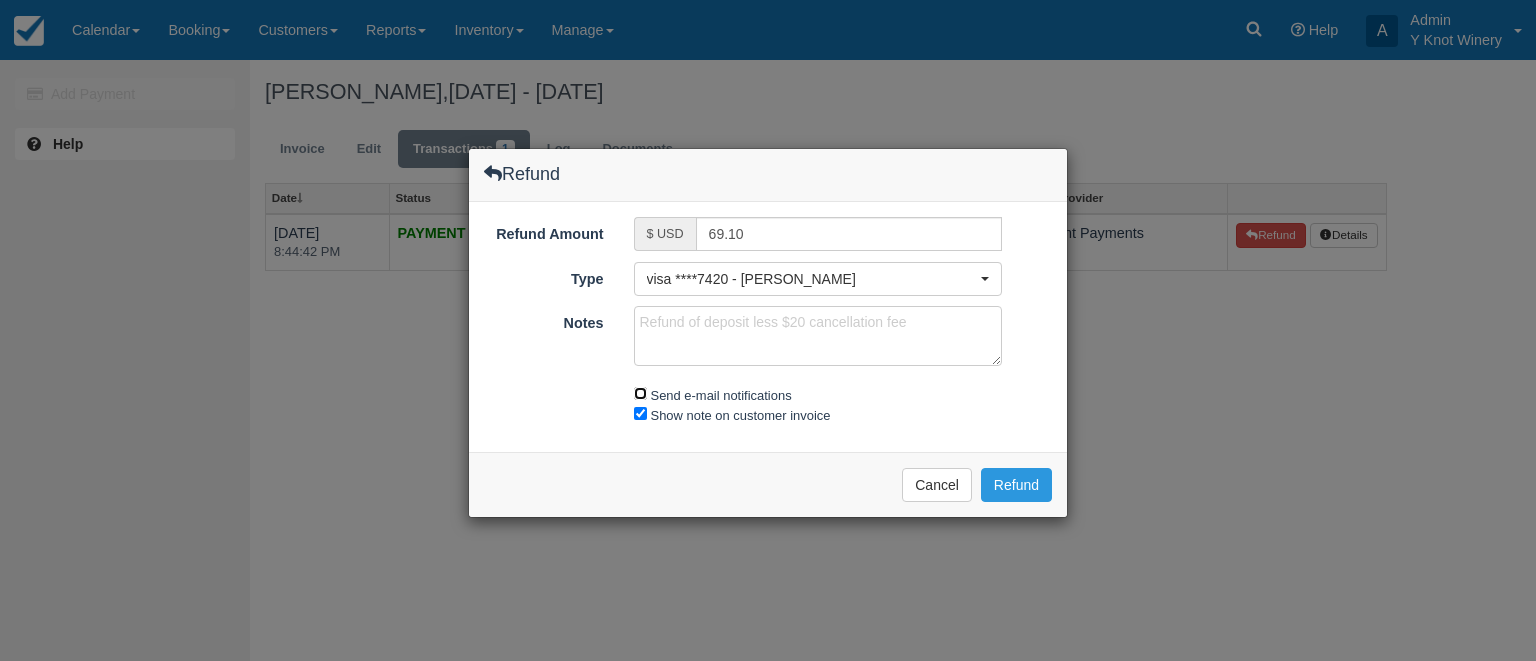 click on "Send e-mail notifications" at bounding box center (640, 393) 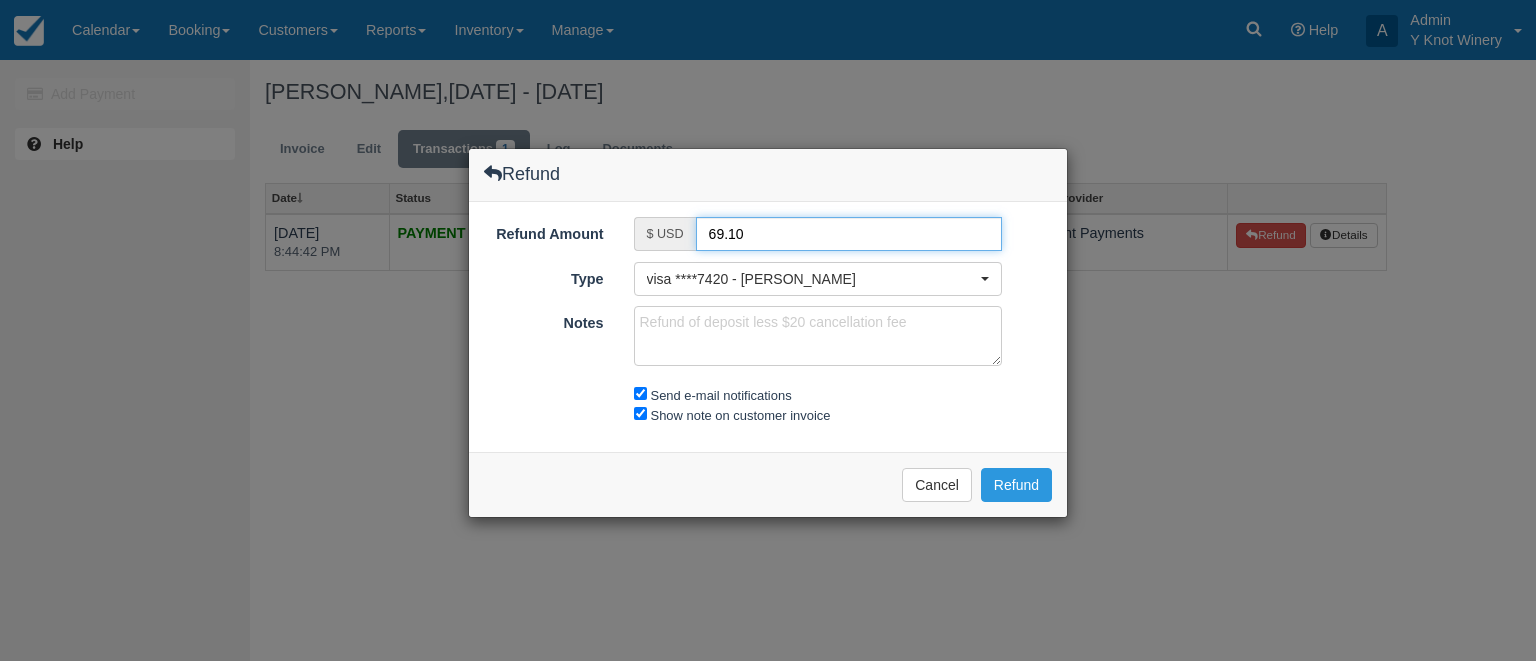 drag, startPoint x: 718, startPoint y: 232, endPoint x: 701, endPoint y: 236, distance: 17.464249 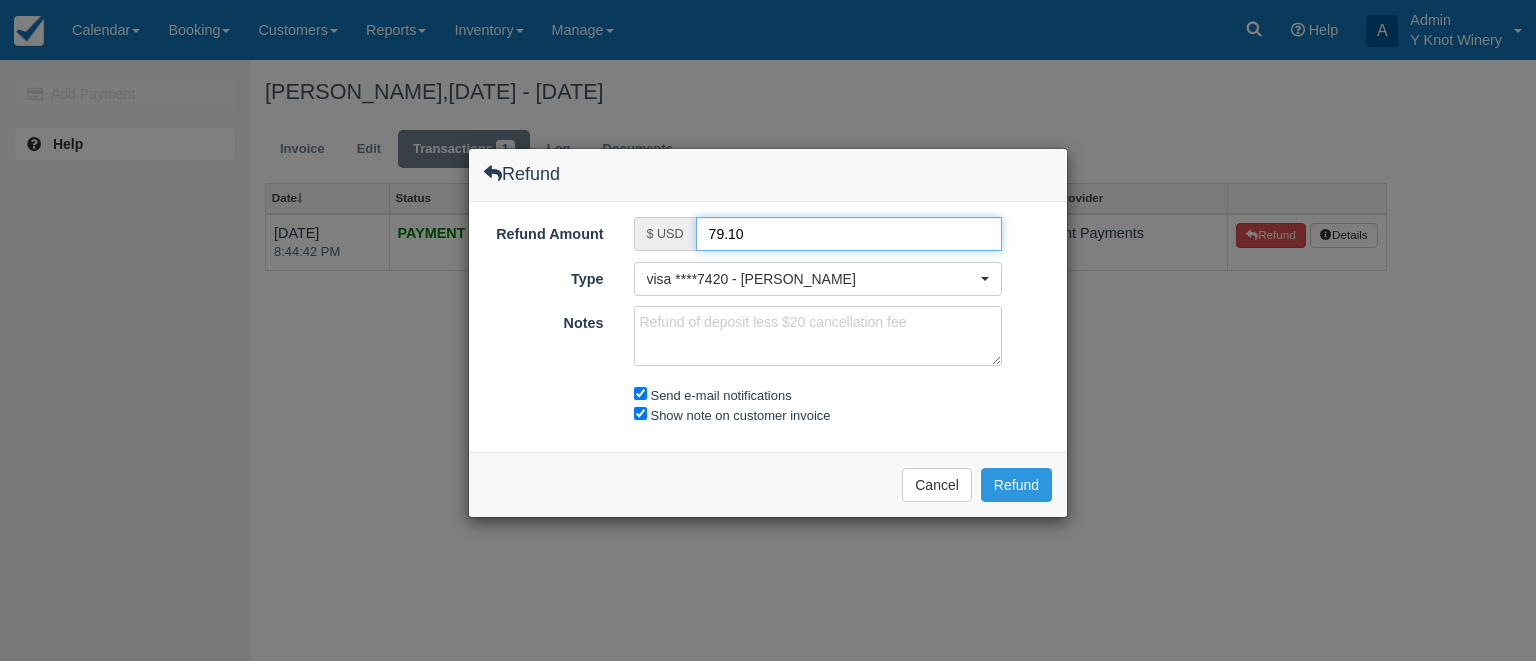 type on "79.10" 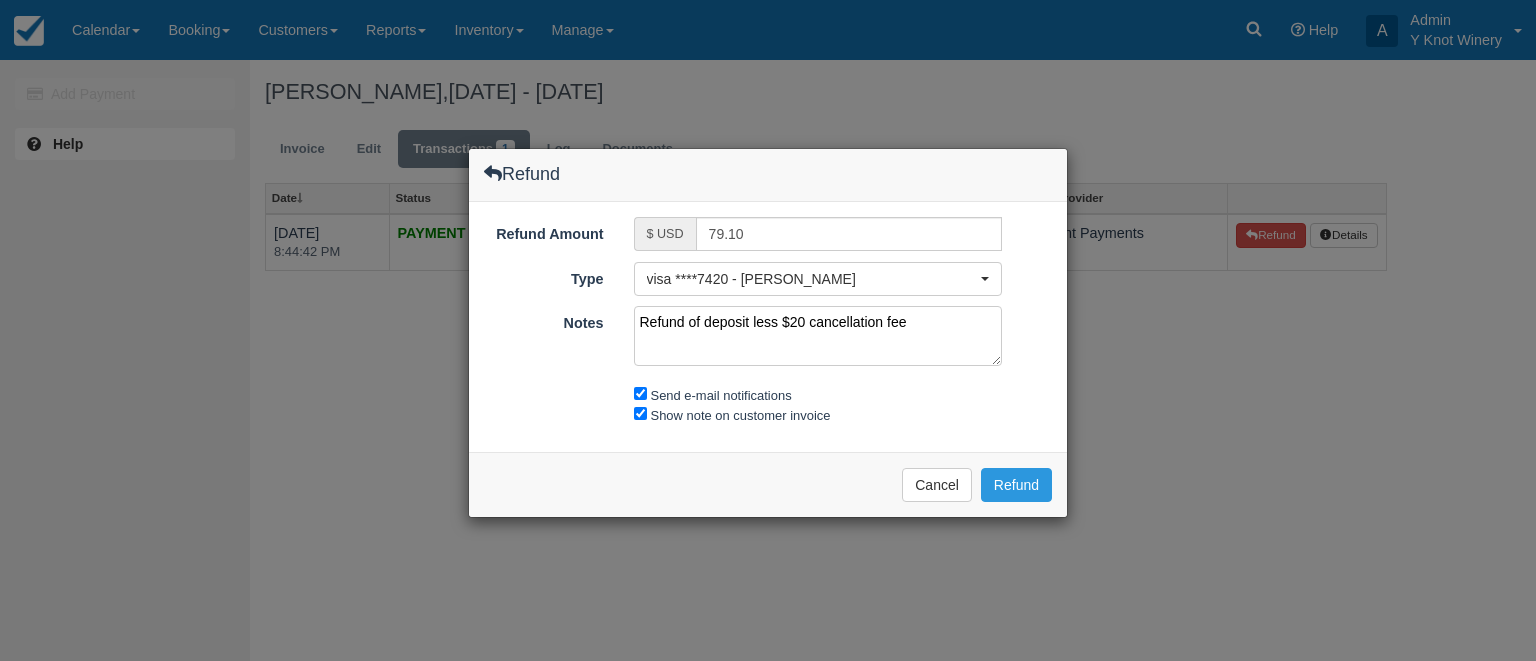 click on "Refund of deposit less $20 cancellation fee" at bounding box center [818, 336] 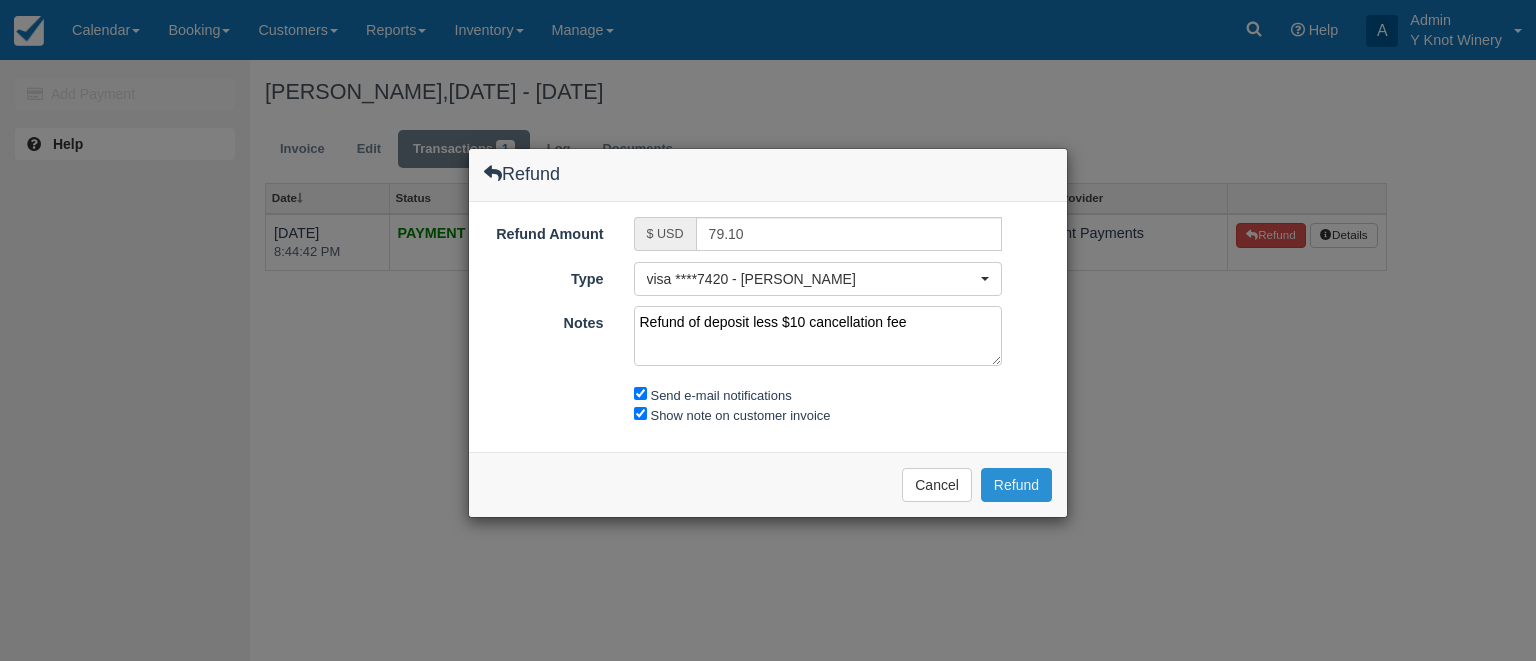 type on "Refund of deposit less $10 cancellation fee" 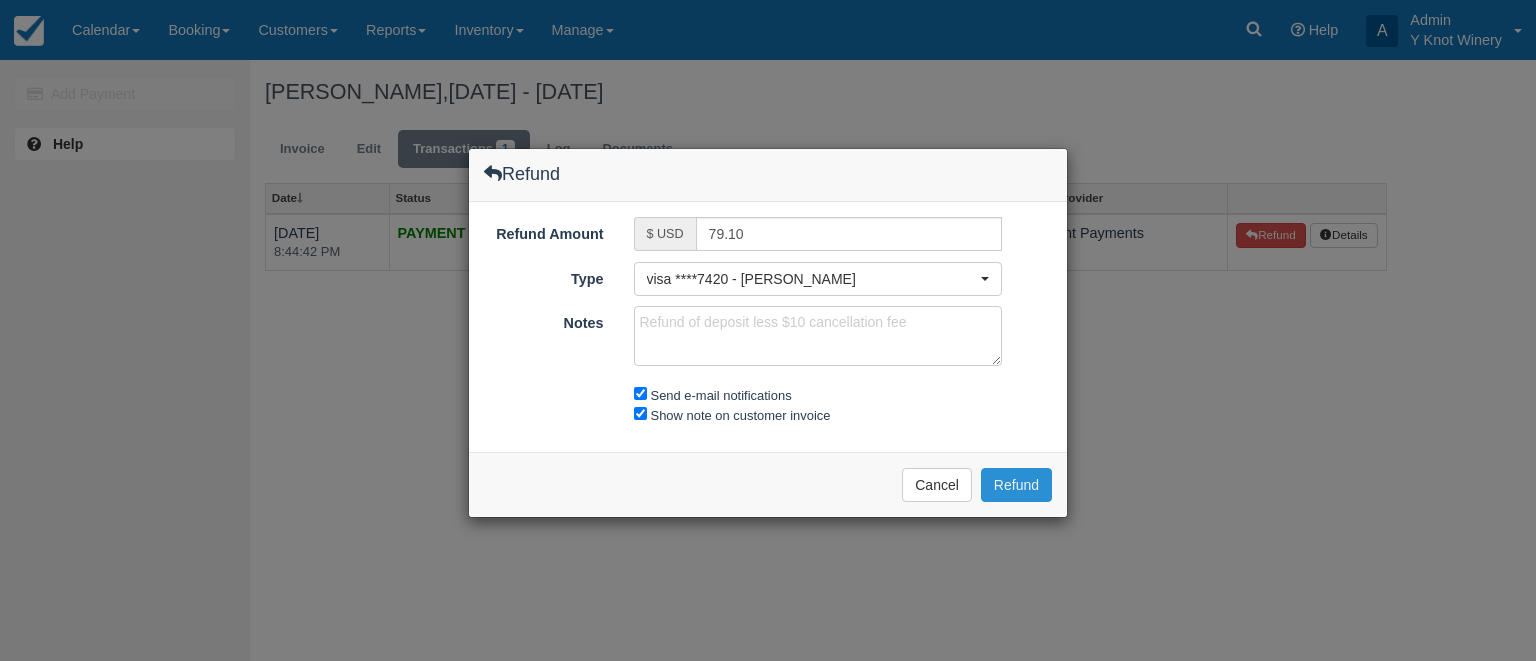 click on "Refund" at bounding box center (1016, 485) 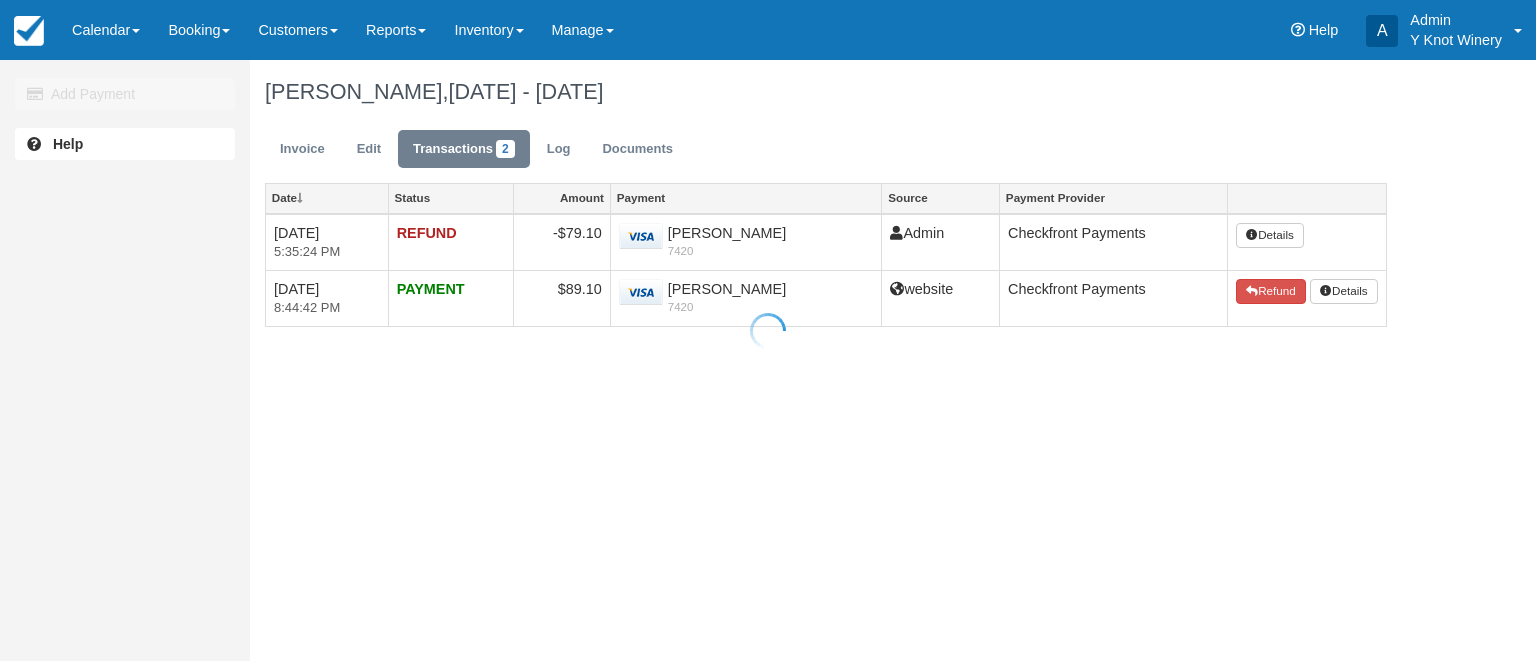 scroll, scrollTop: 0, scrollLeft: 0, axis: both 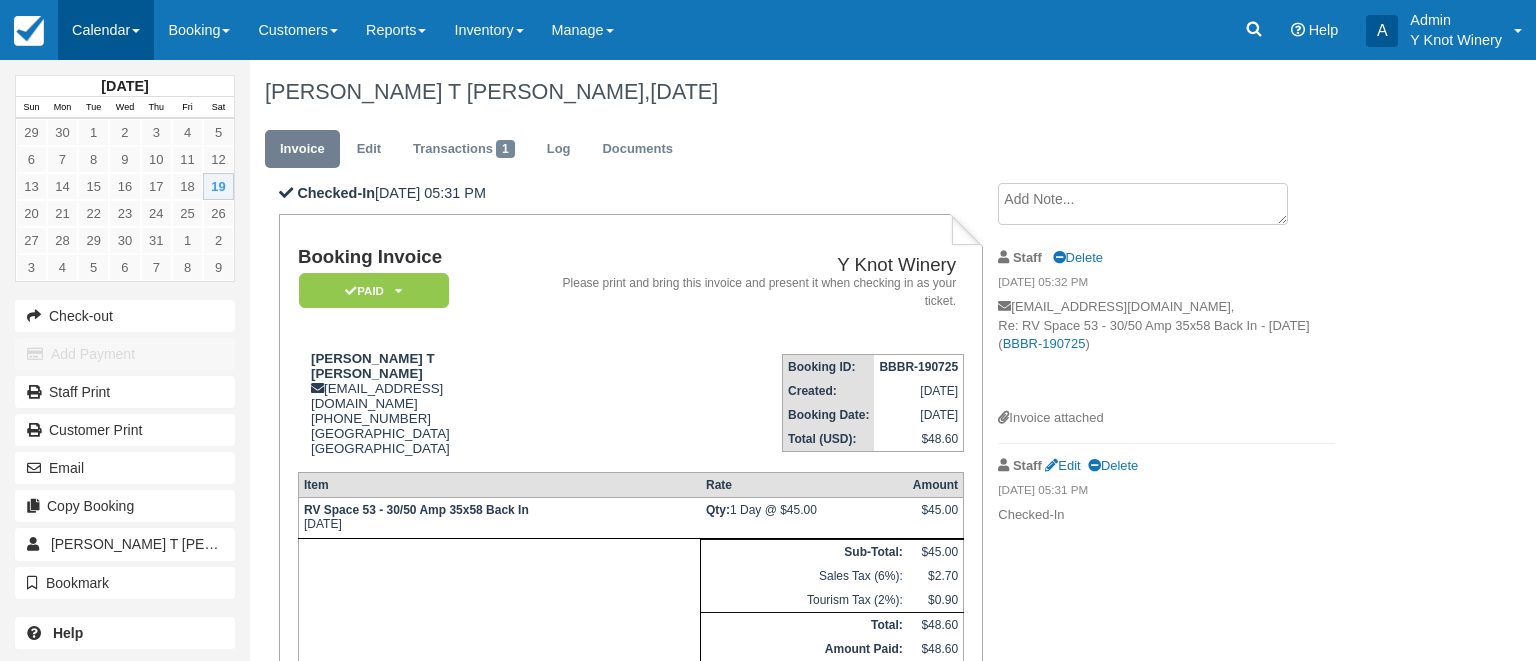 click on "Calendar" at bounding box center (106, 30) 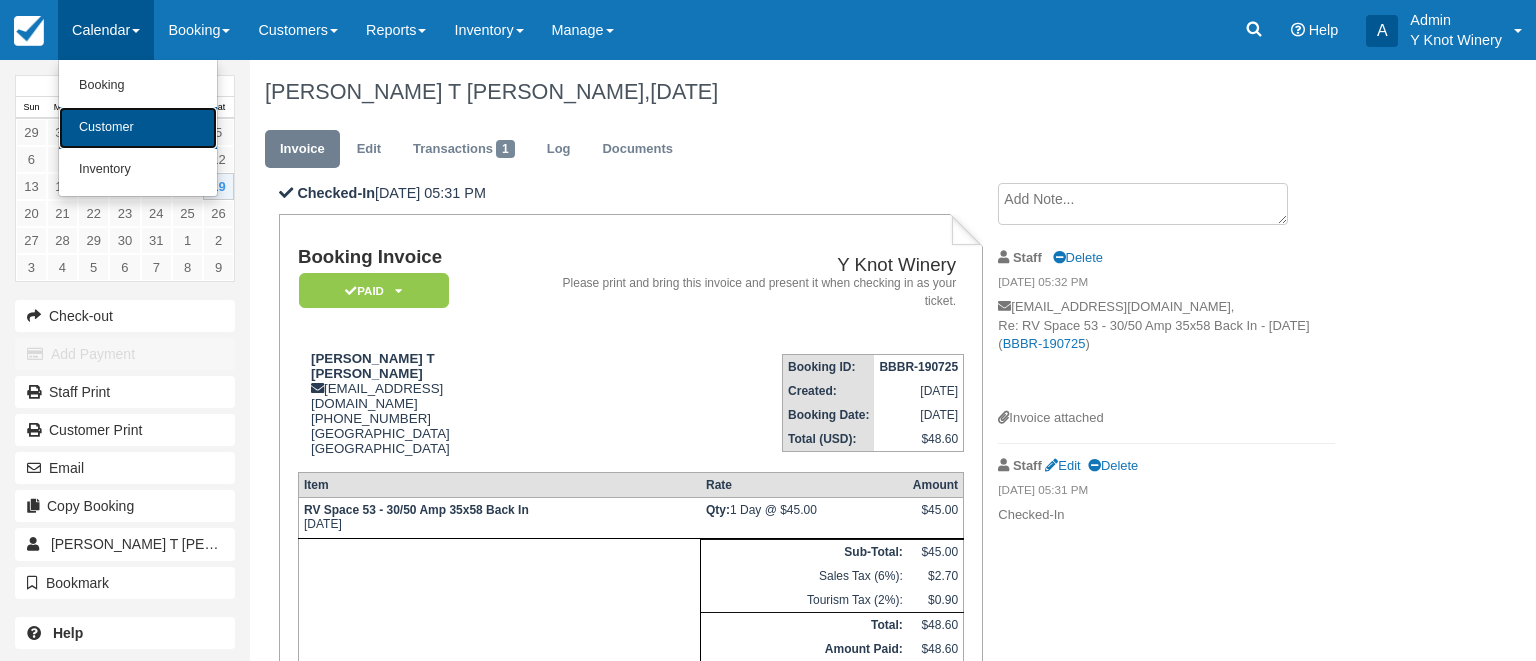 click on "Customer" at bounding box center (138, 128) 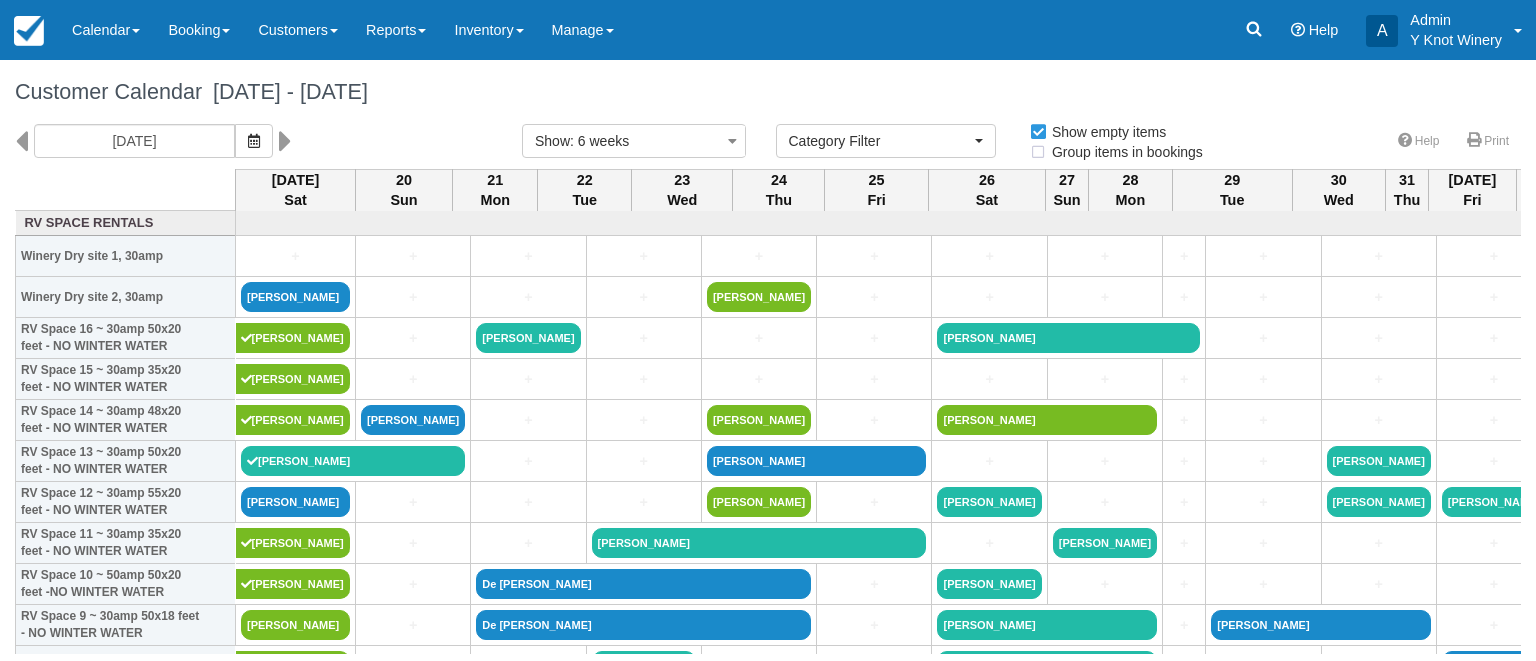 select 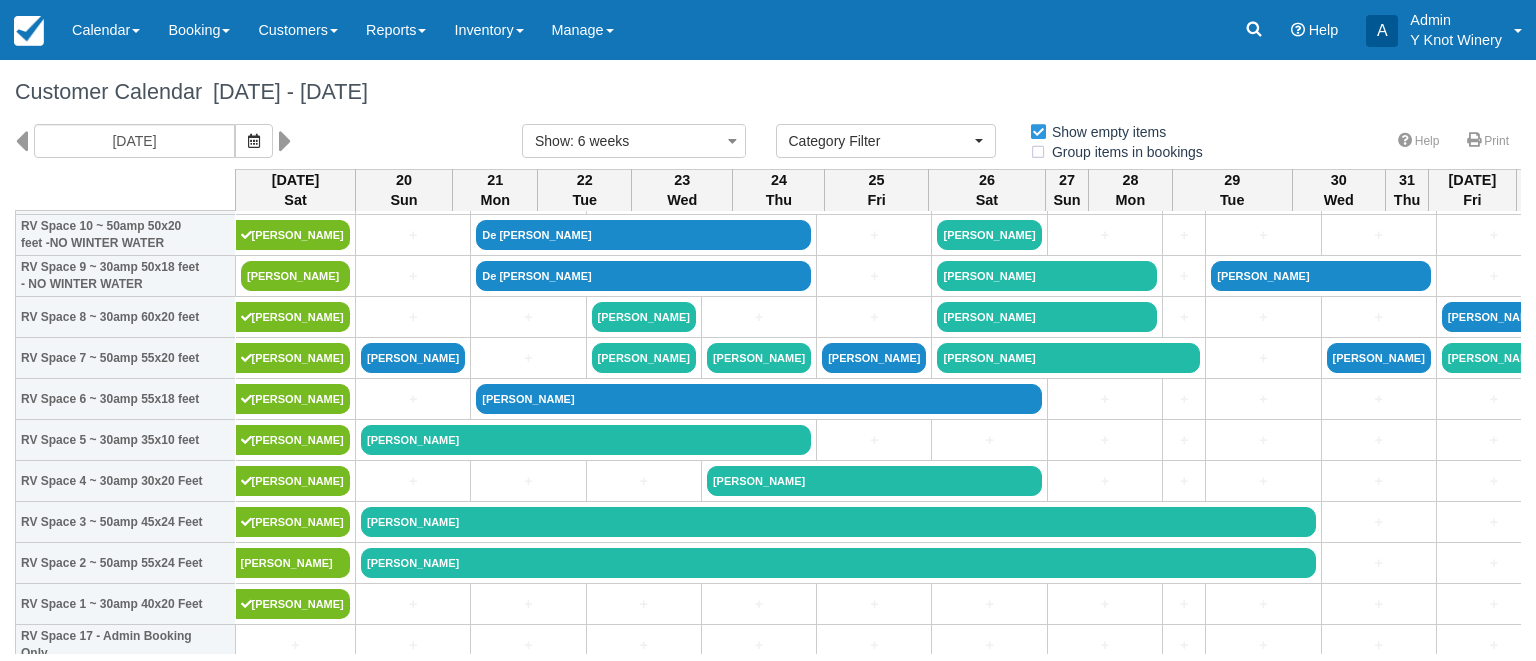 scroll, scrollTop: 341, scrollLeft: 0, axis: vertical 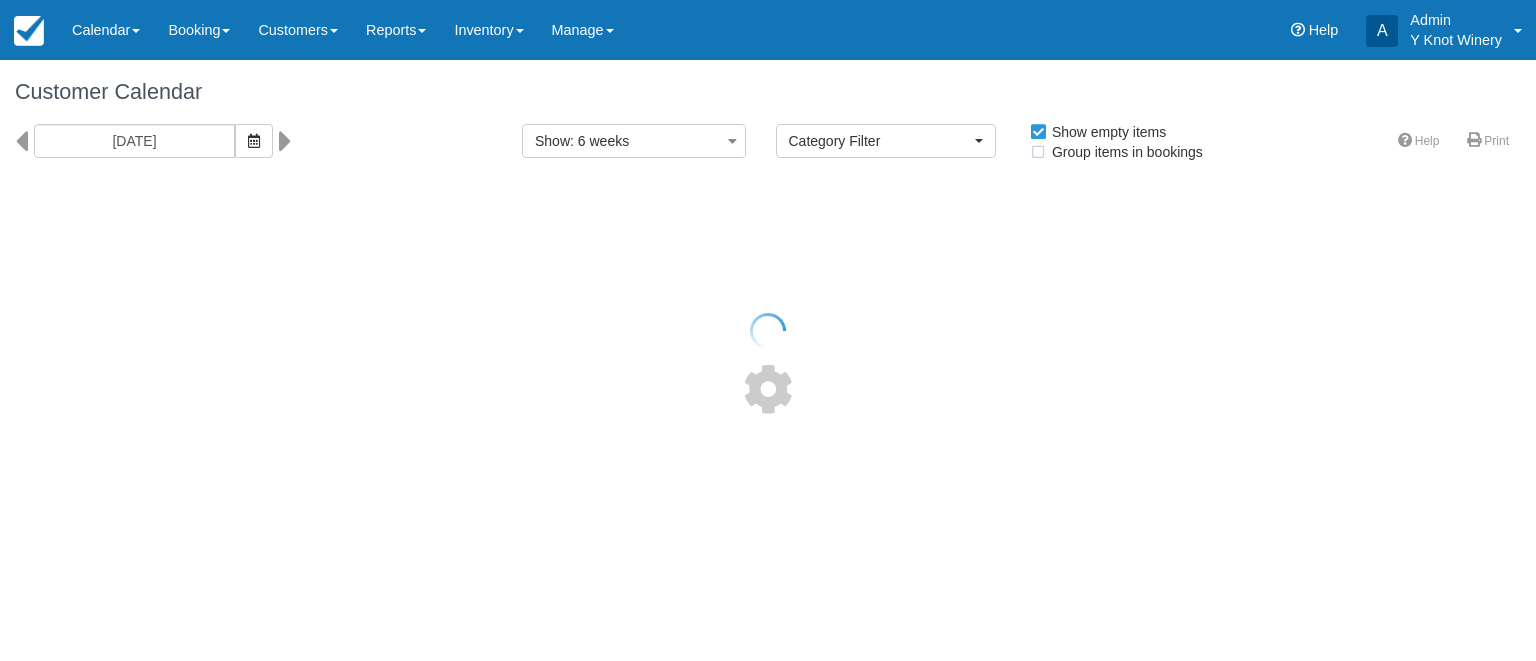 select 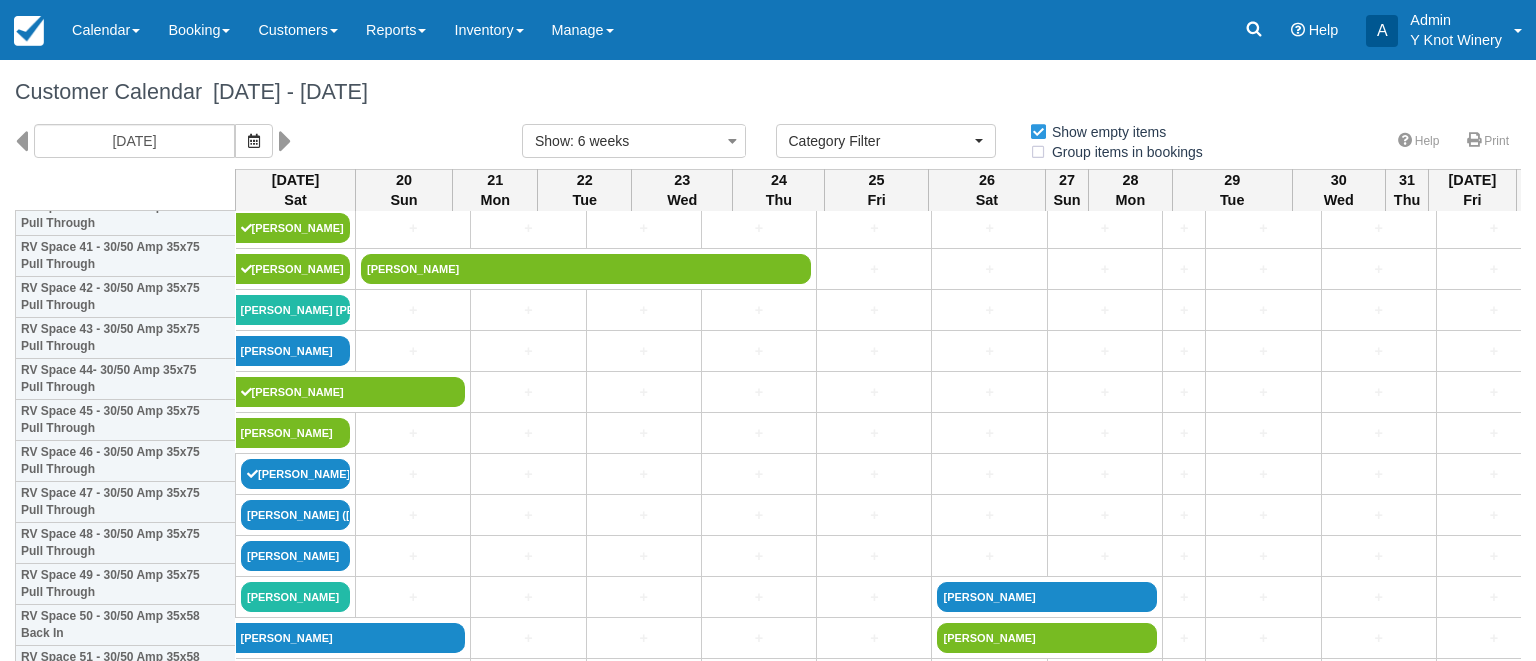 scroll, scrollTop: 1704, scrollLeft: 0, axis: vertical 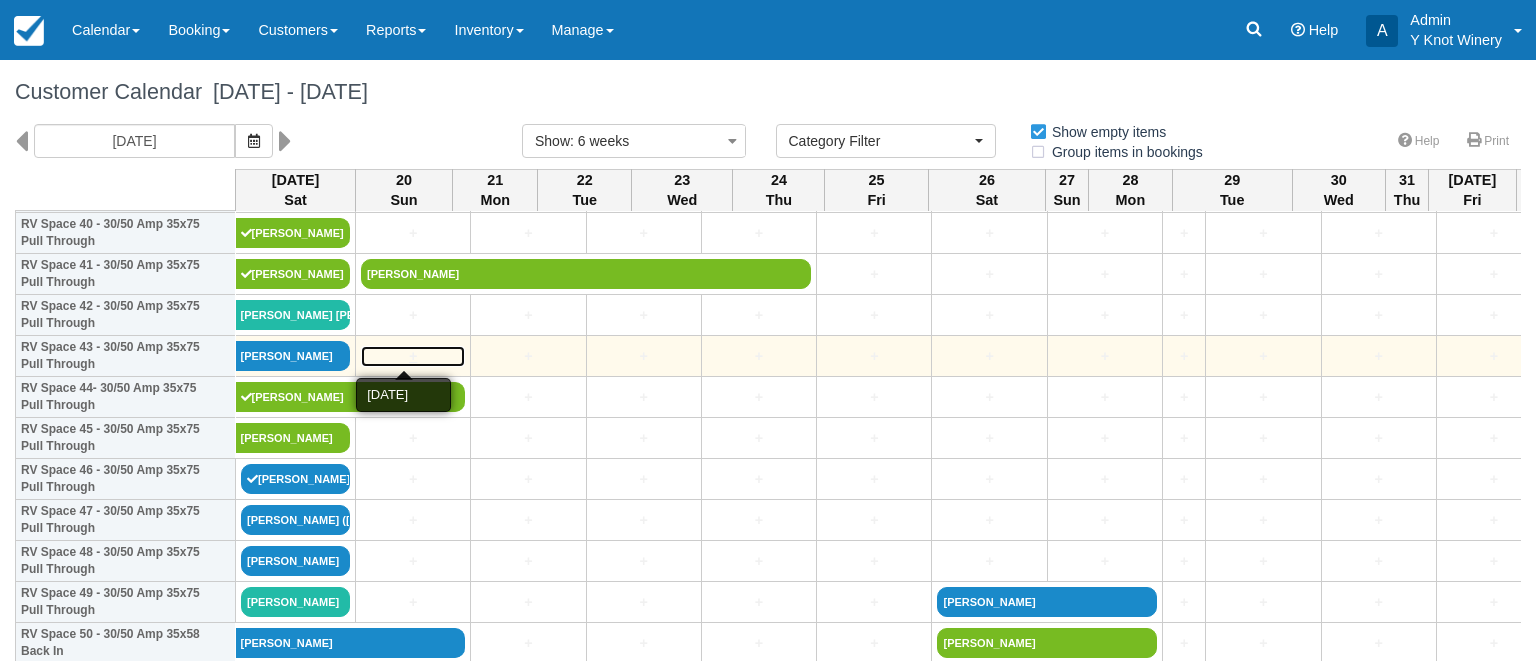 click on "+" at bounding box center (413, 356) 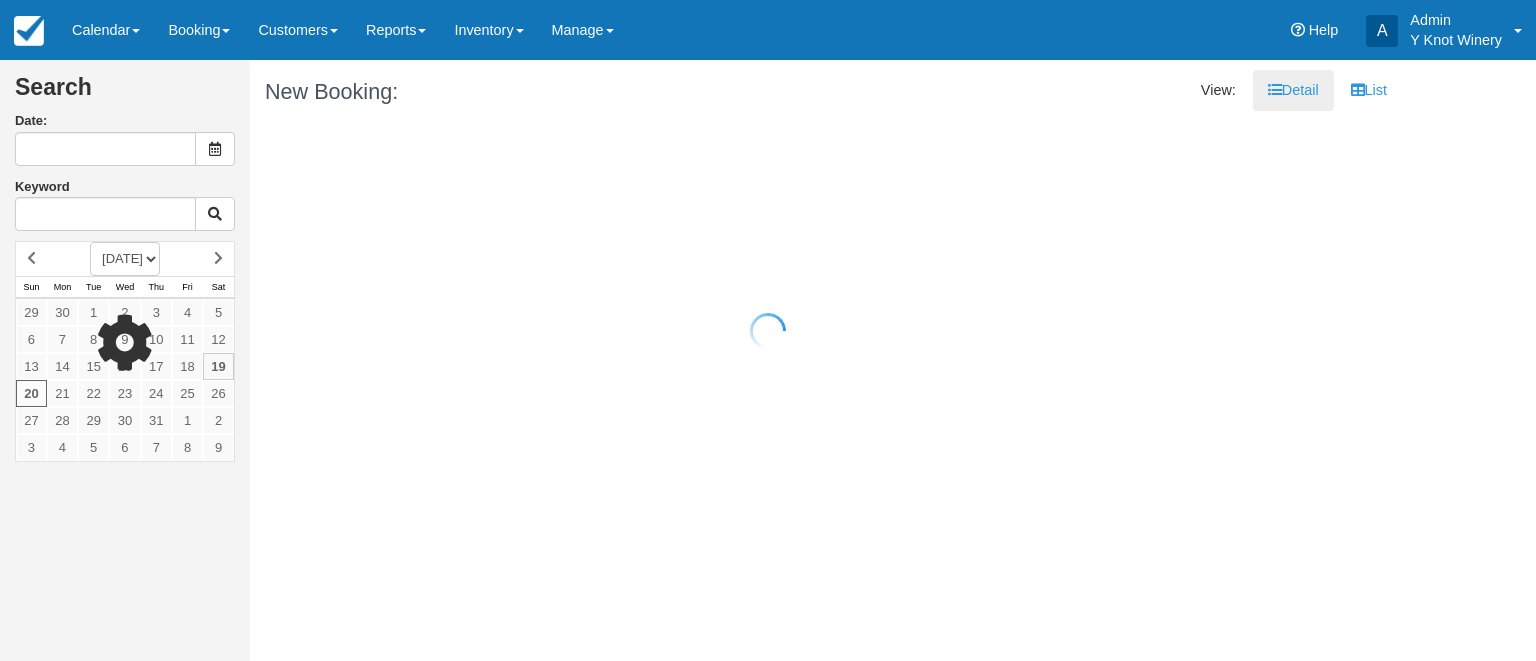 scroll, scrollTop: 0, scrollLeft: 0, axis: both 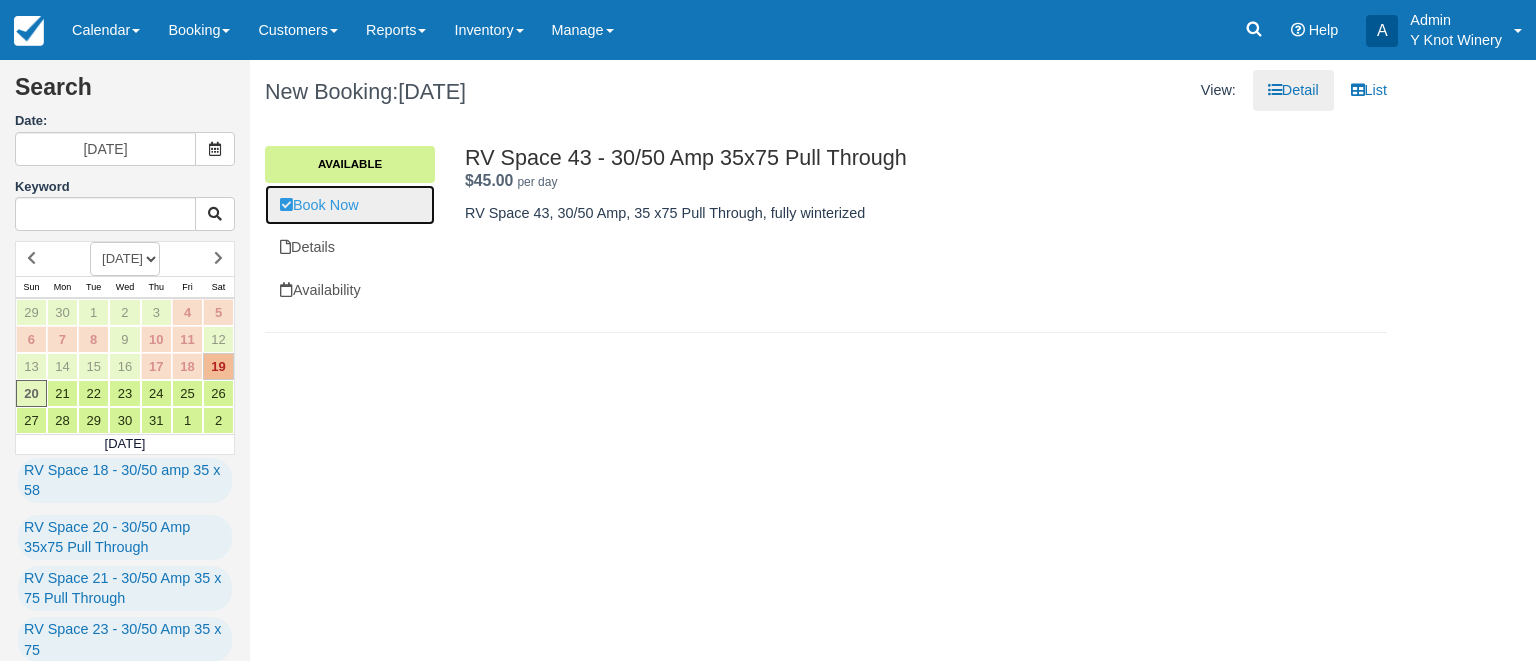 click on "Book Now" at bounding box center (350, 205) 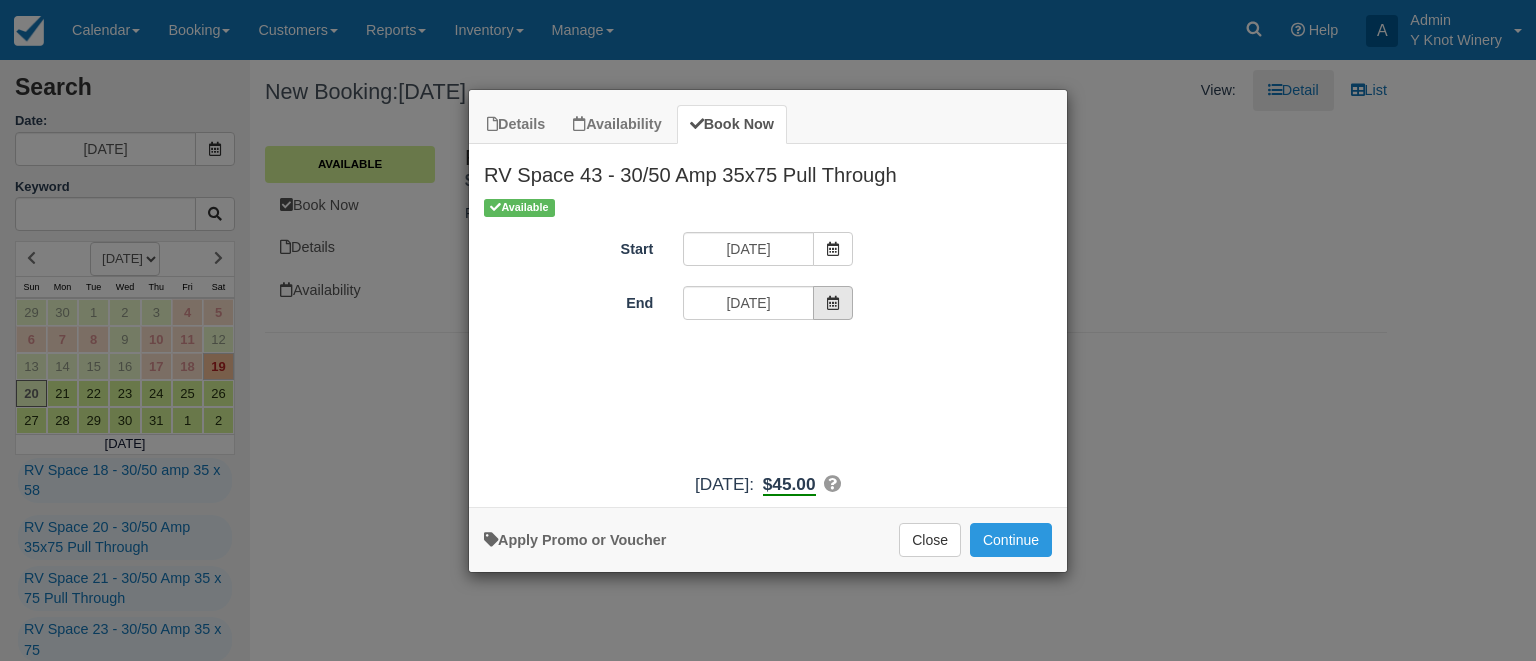 click at bounding box center (833, 303) 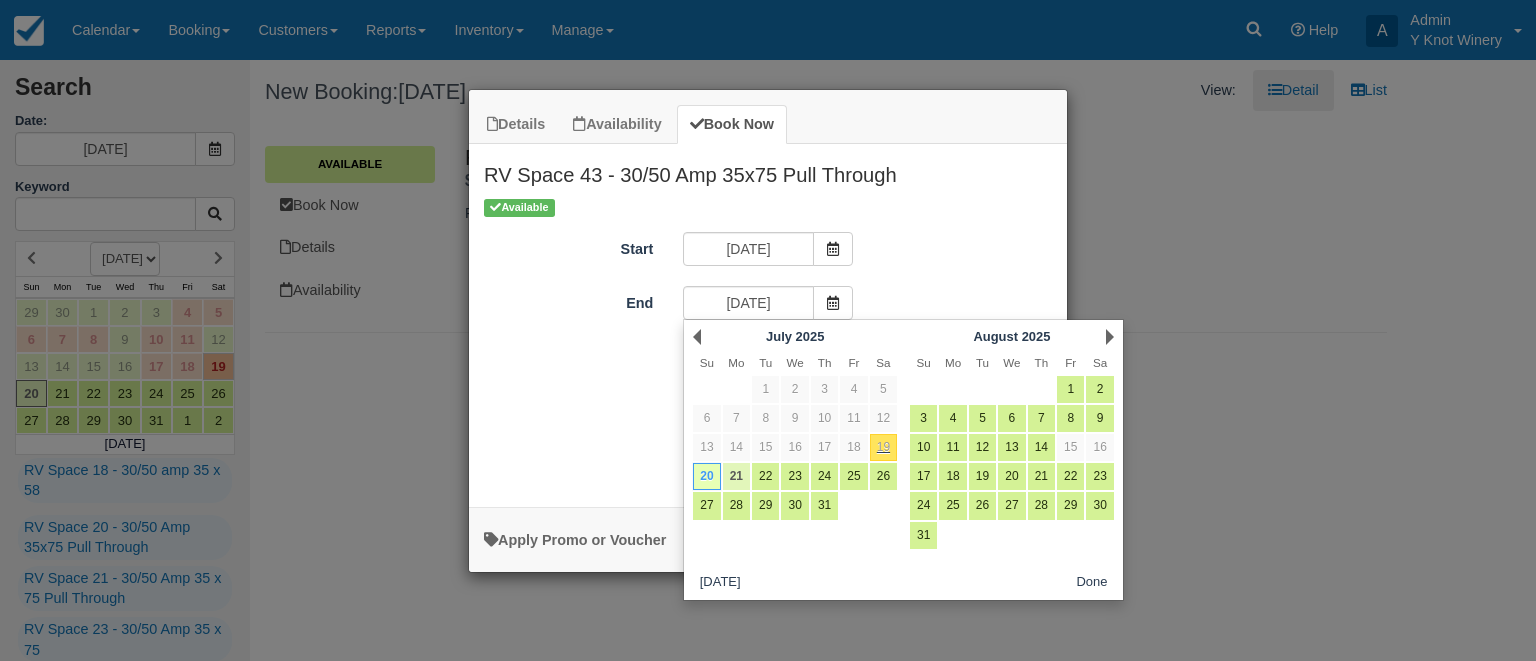 click on "21" at bounding box center [736, 476] 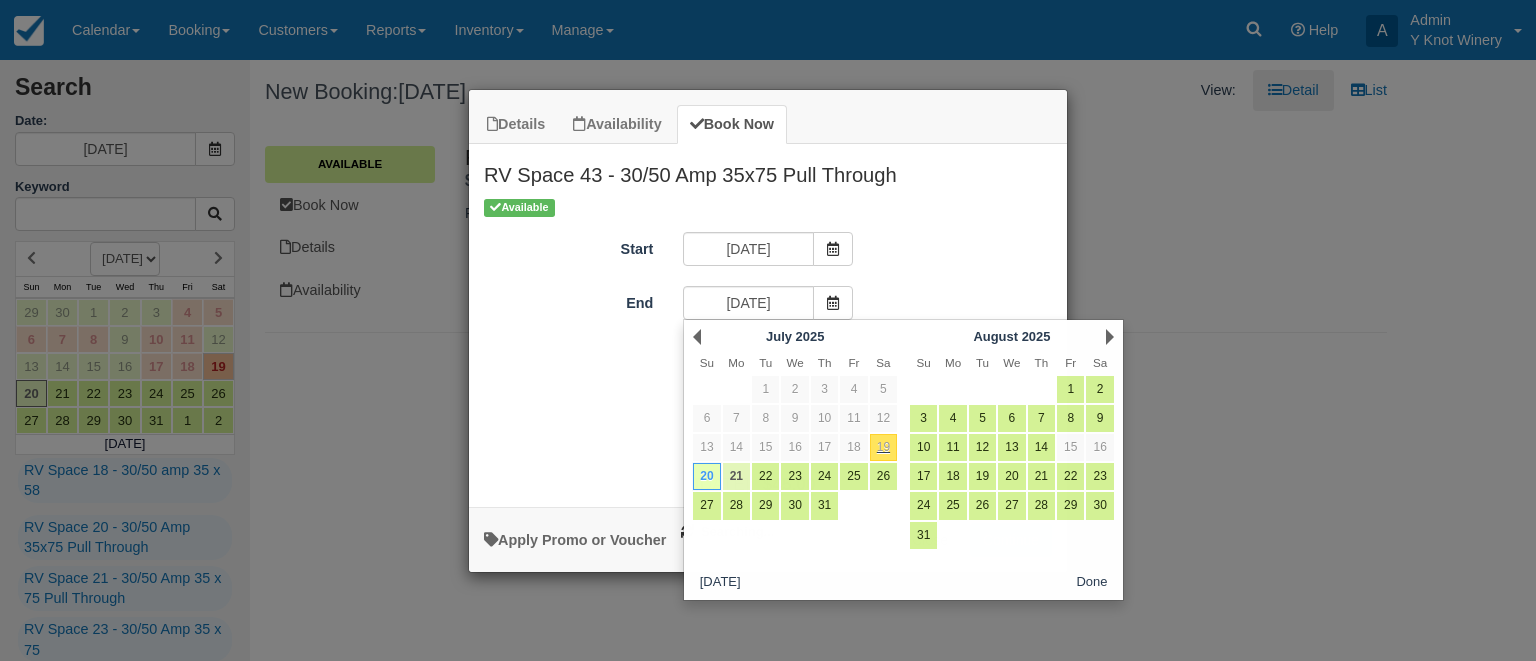 type on "07/21/25" 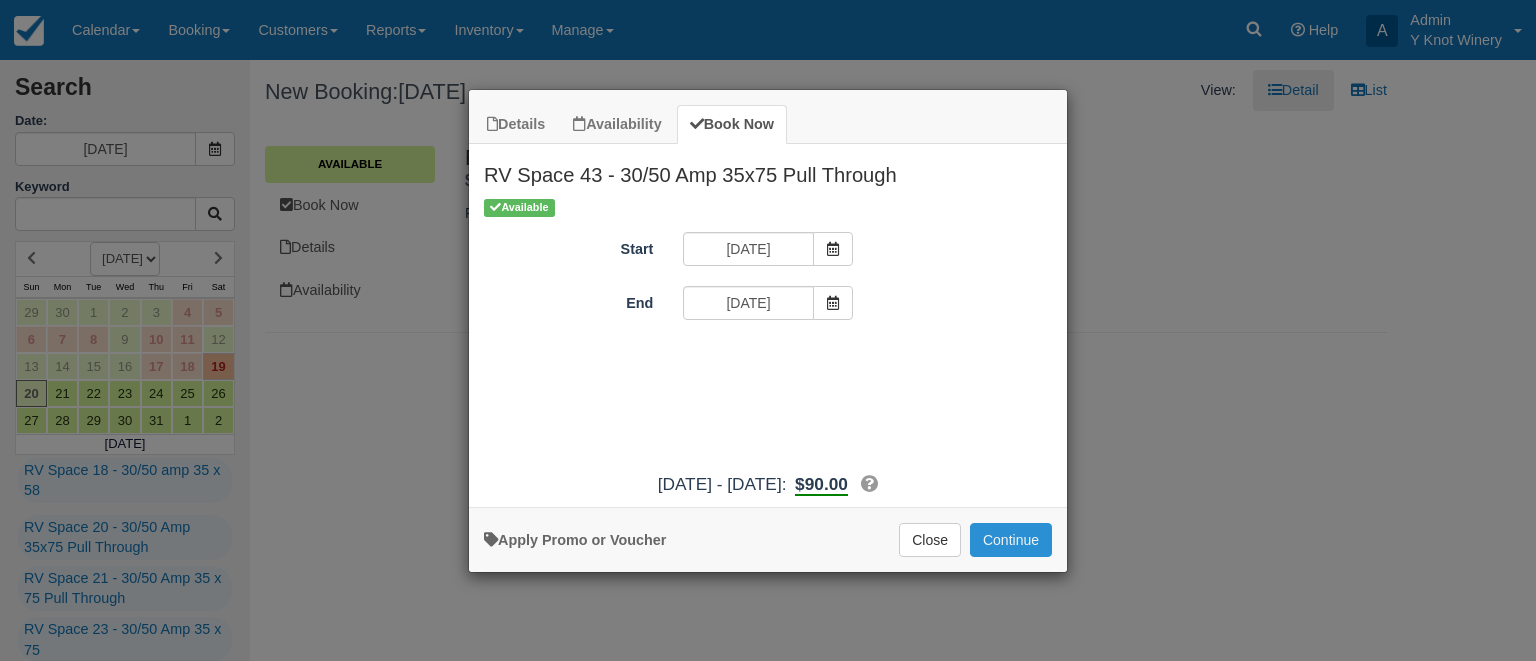 click on "Continue" at bounding box center (1011, 540) 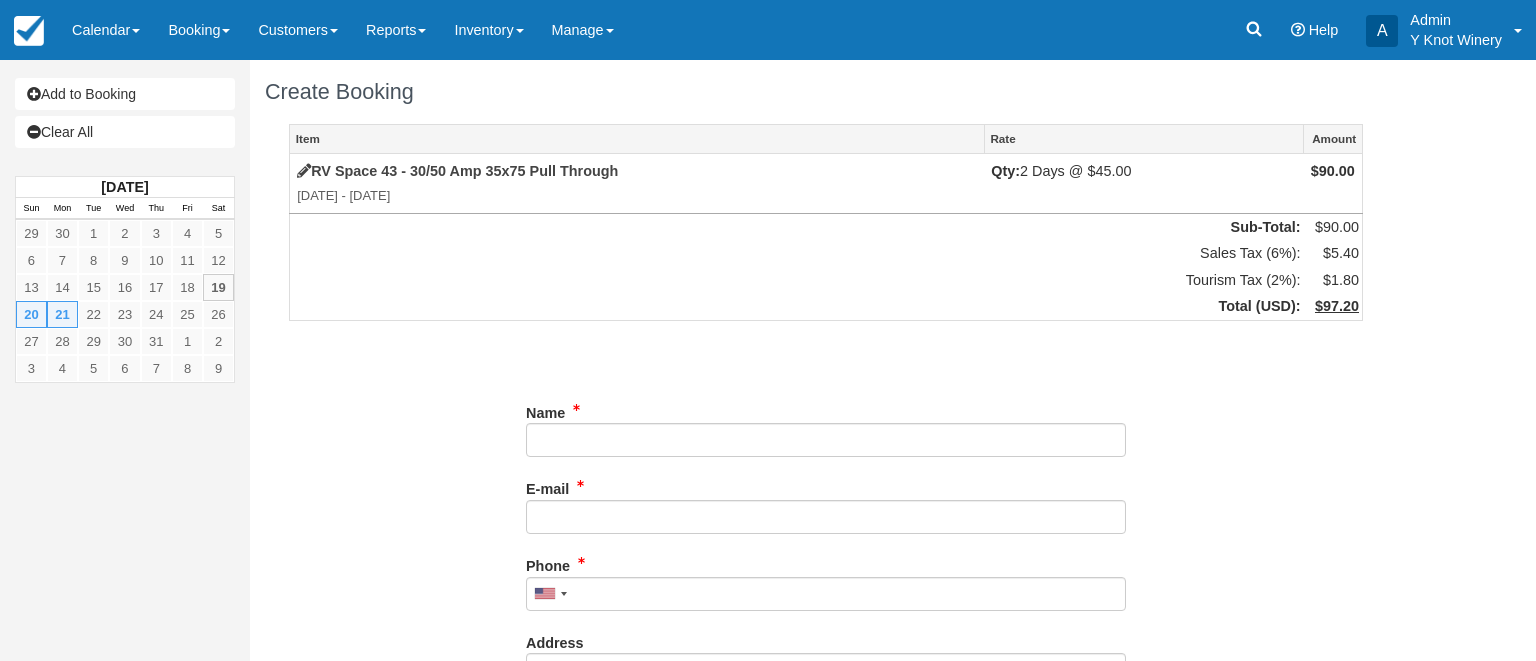 scroll, scrollTop: 0, scrollLeft: 0, axis: both 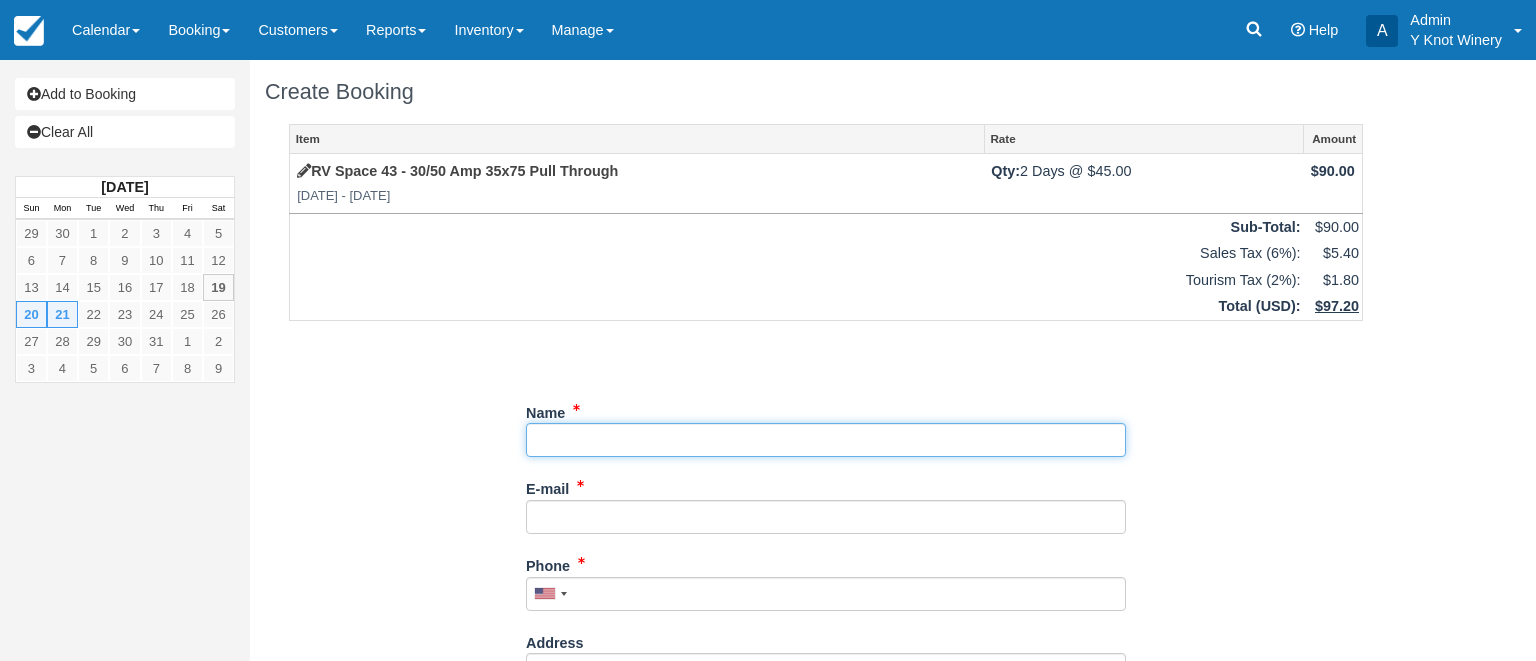 click on "Name" at bounding box center [826, 440] 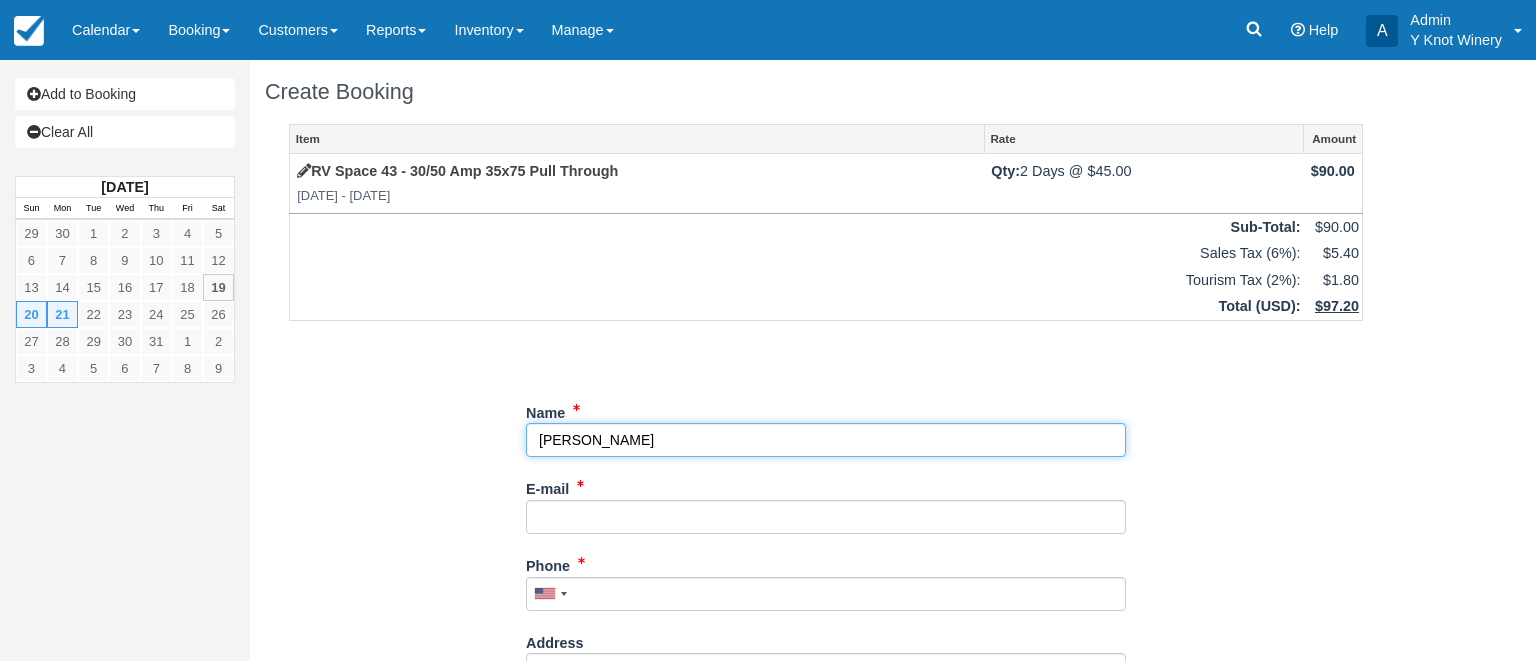 type on "[PERSON_NAME]" 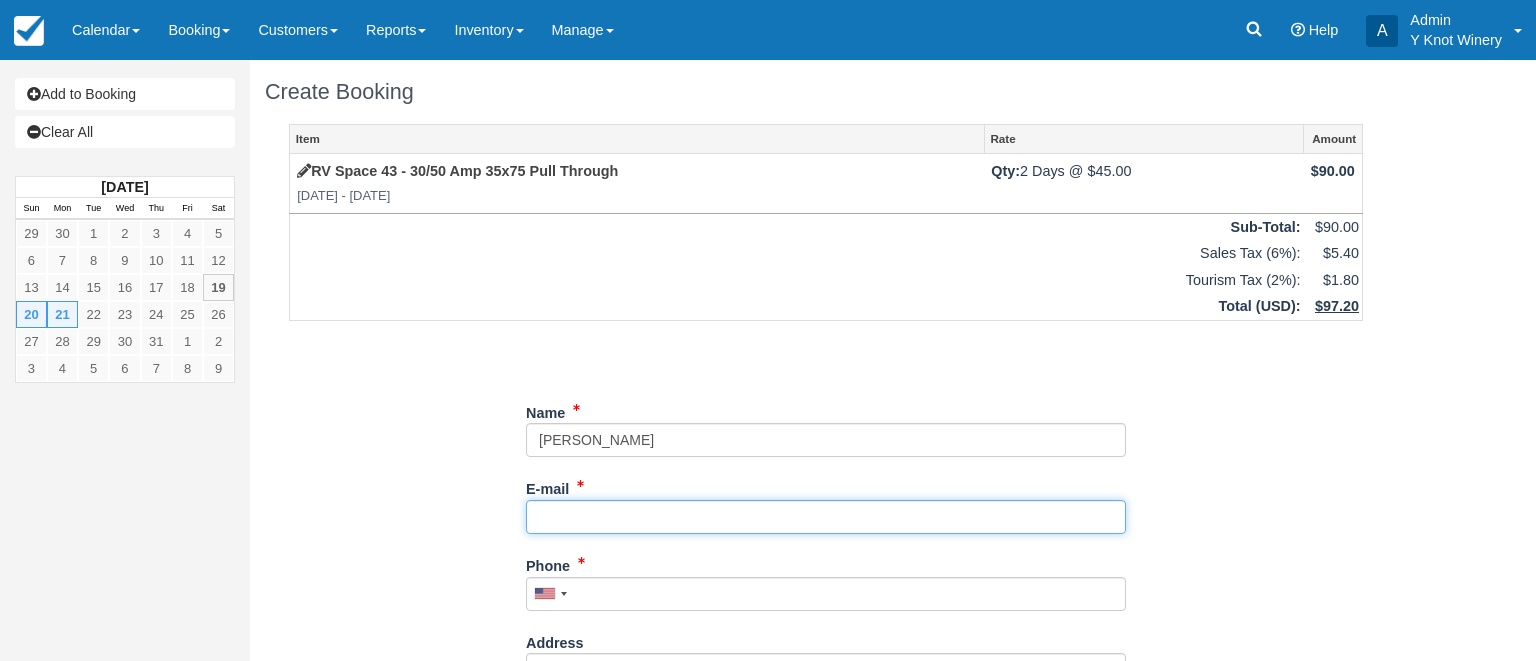 click on "E-mail" at bounding box center [826, 517] 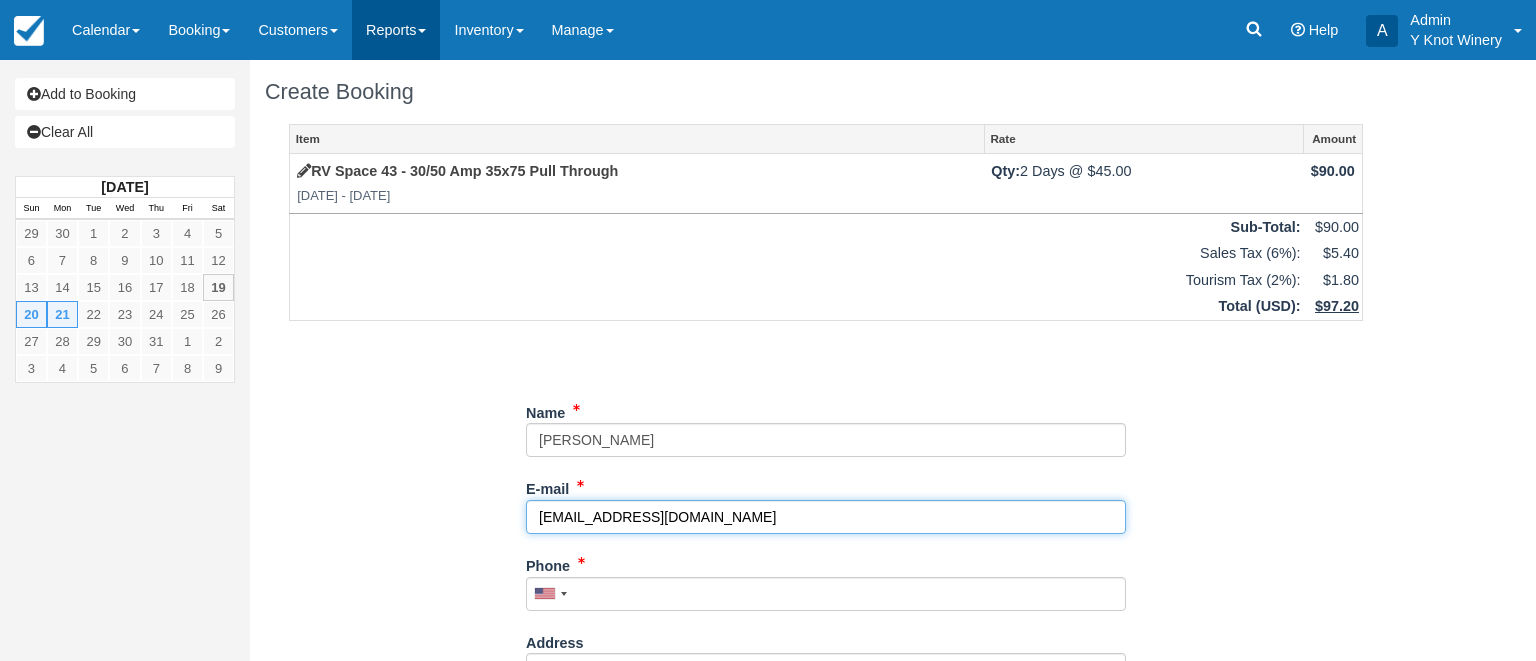 type on "[EMAIL_ADDRESS][DOMAIN_NAME]" 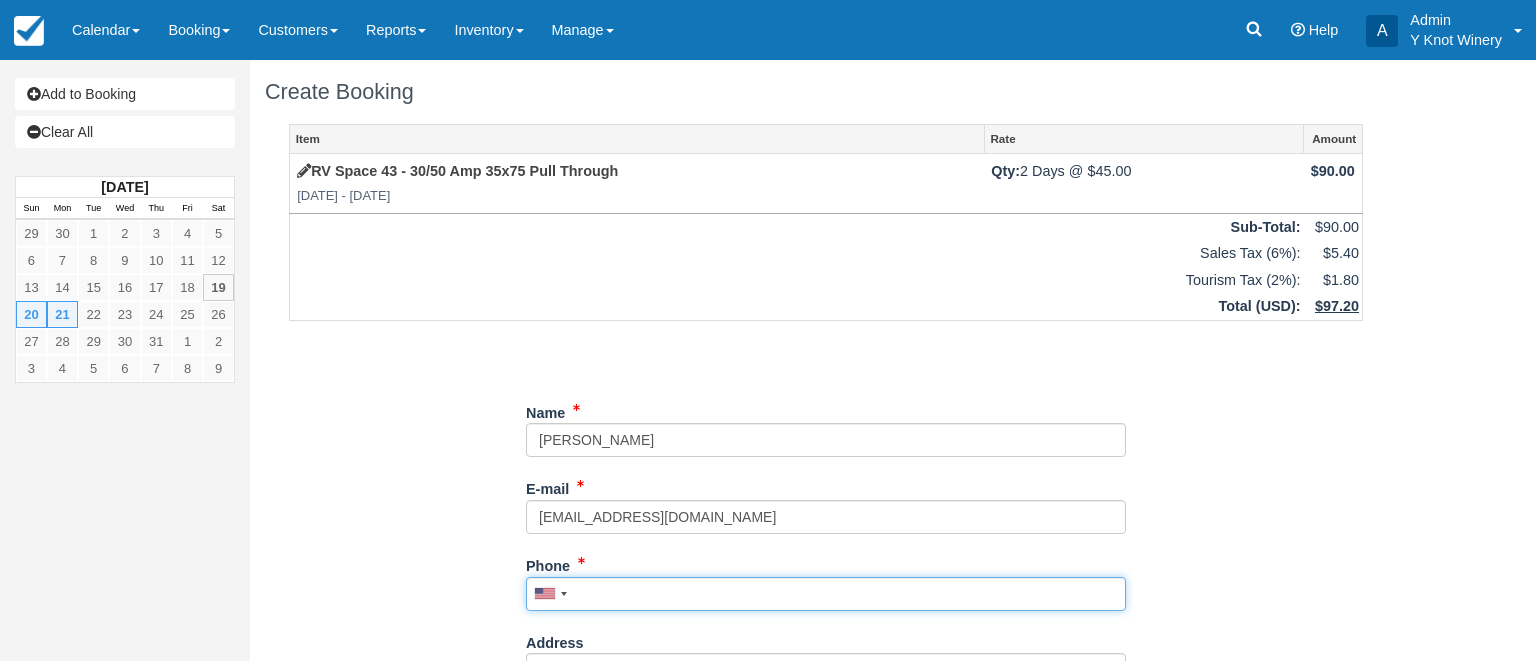 click on "Phone" at bounding box center (826, 594) 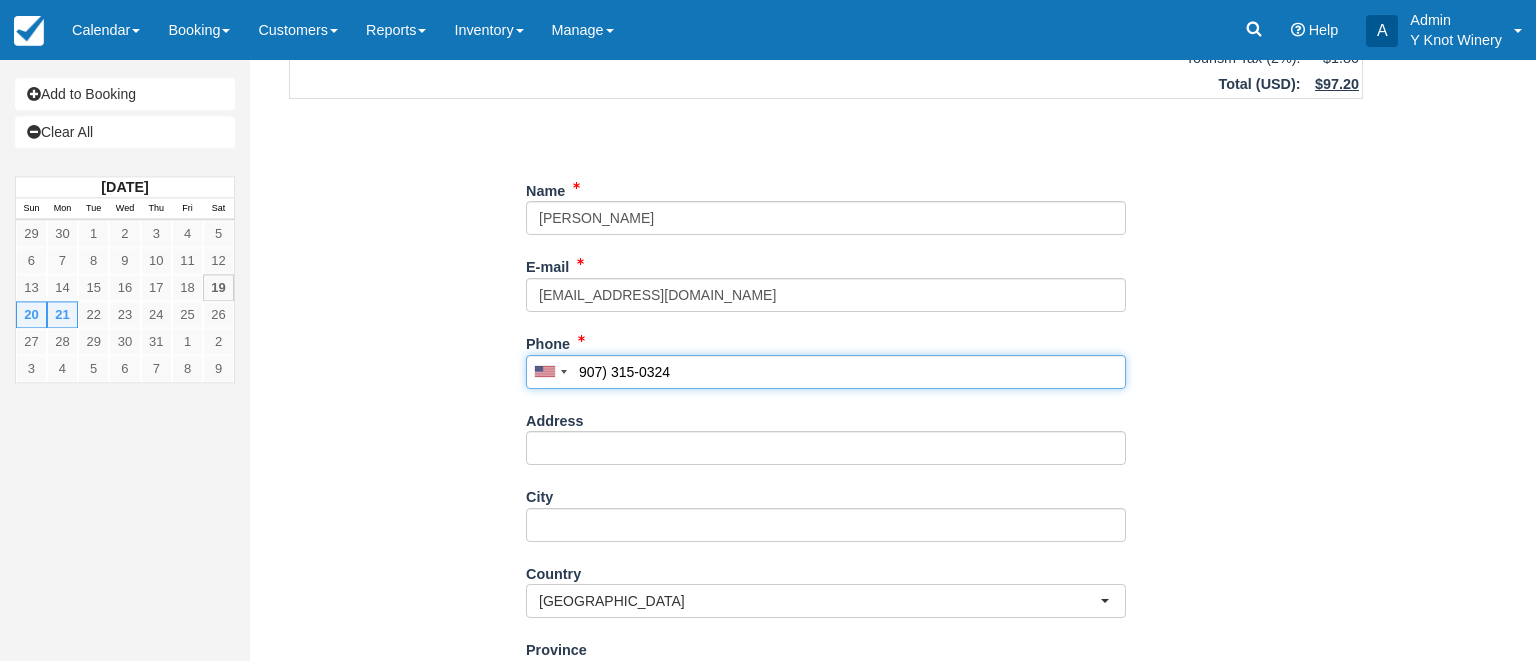 scroll, scrollTop: 496, scrollLeft: 0, axis: vertical 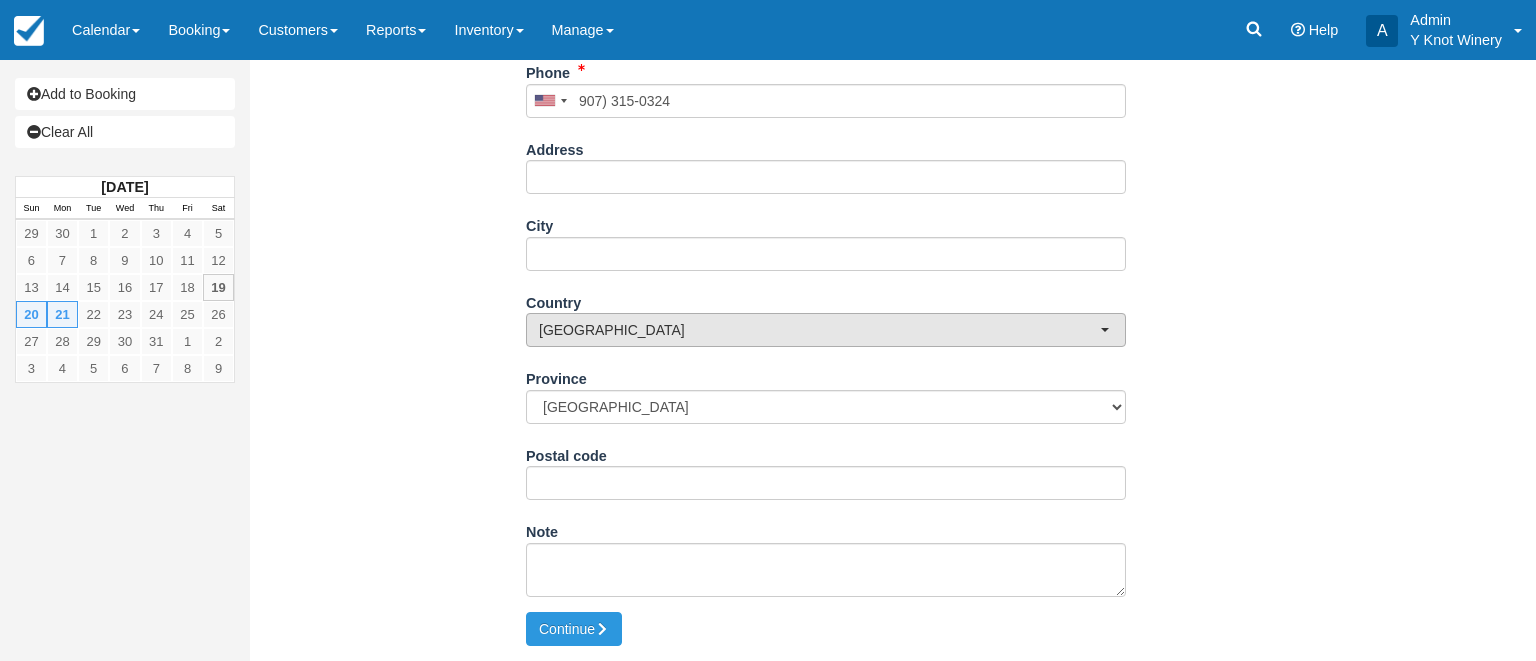 type on "(907) 315-0324" 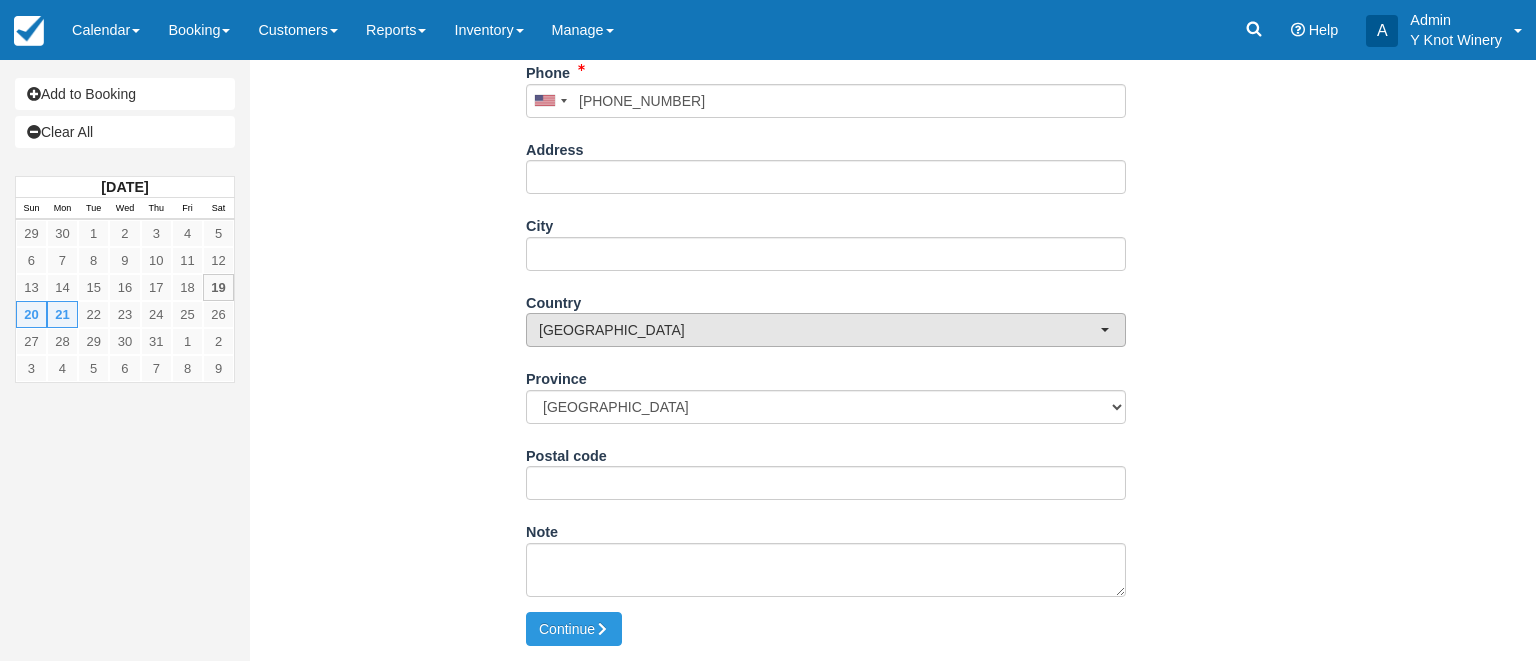 click on "Canada" at bounding box center (826, 330) 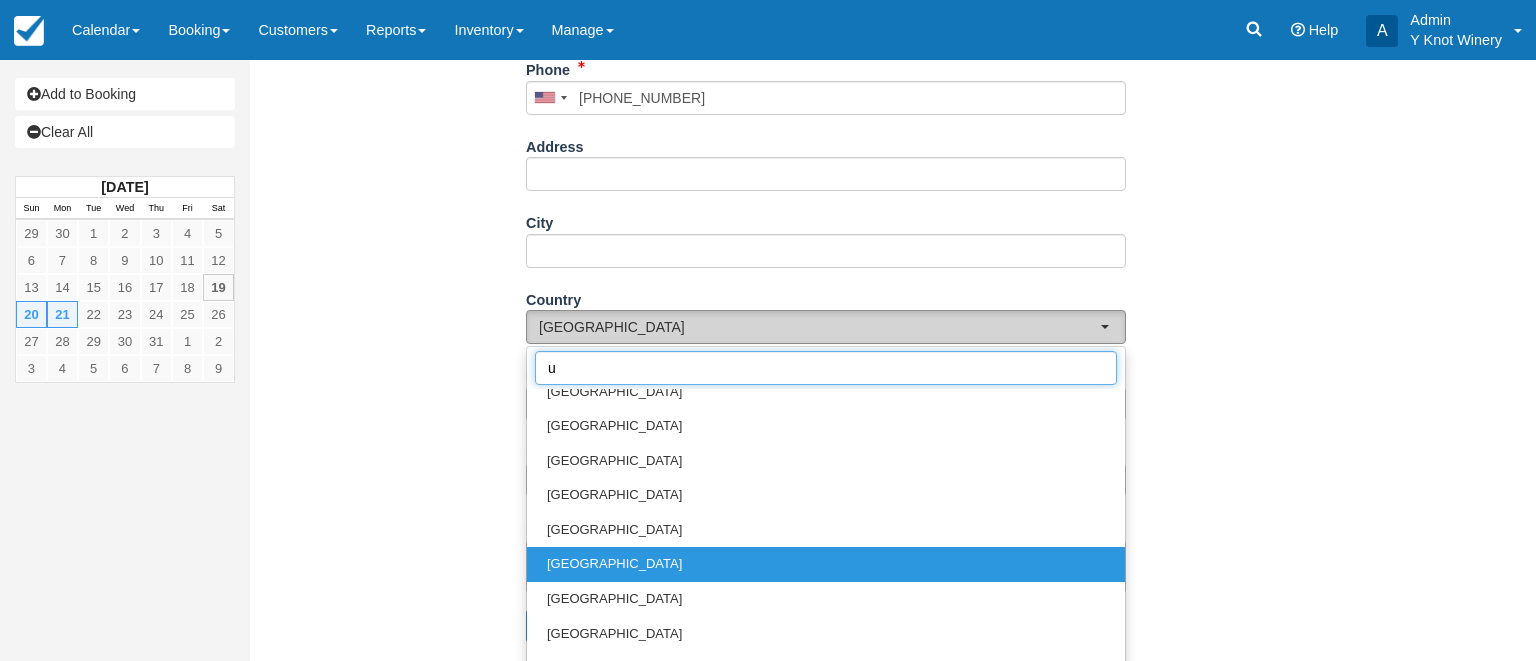 scroll, scrollTop: 0, scrollLeft: 0, axis: both 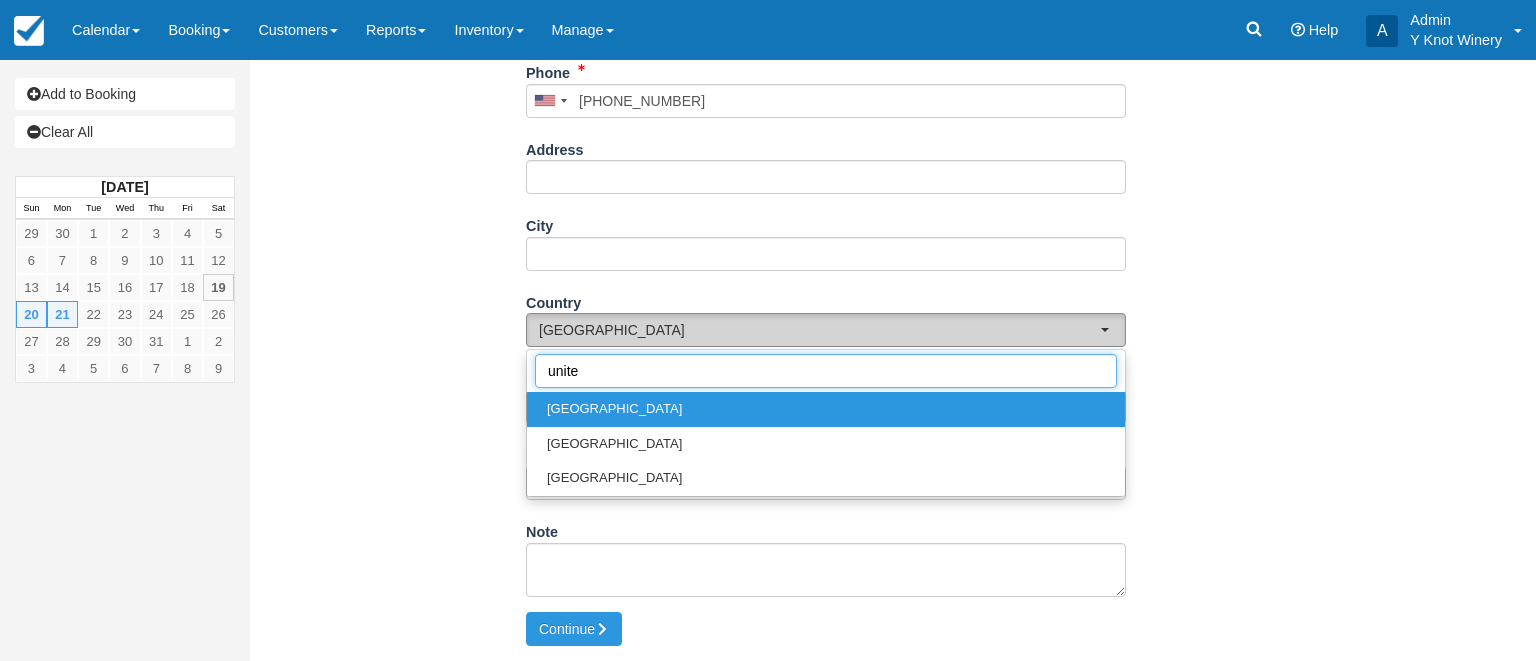 type on "united" 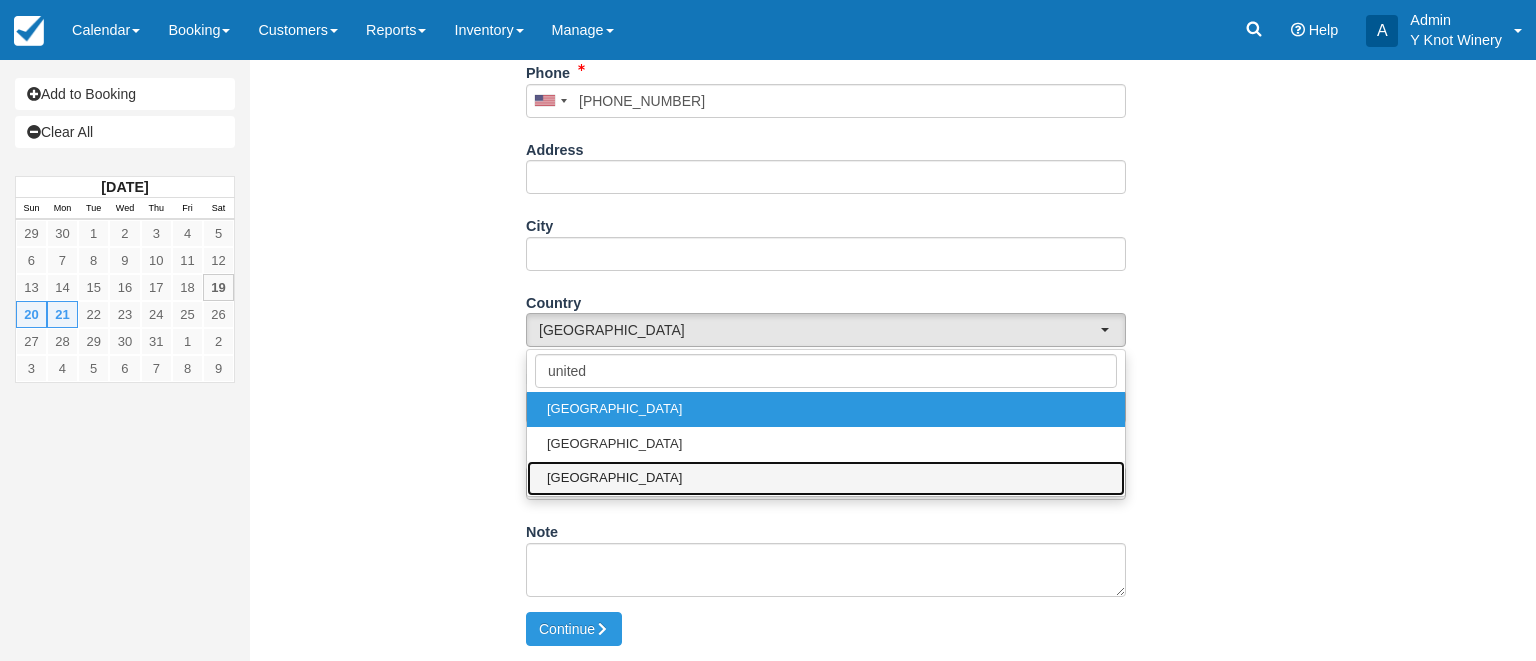 click on "[GEOGRAPHIC_DATA]" at bounding box center [614, 478] 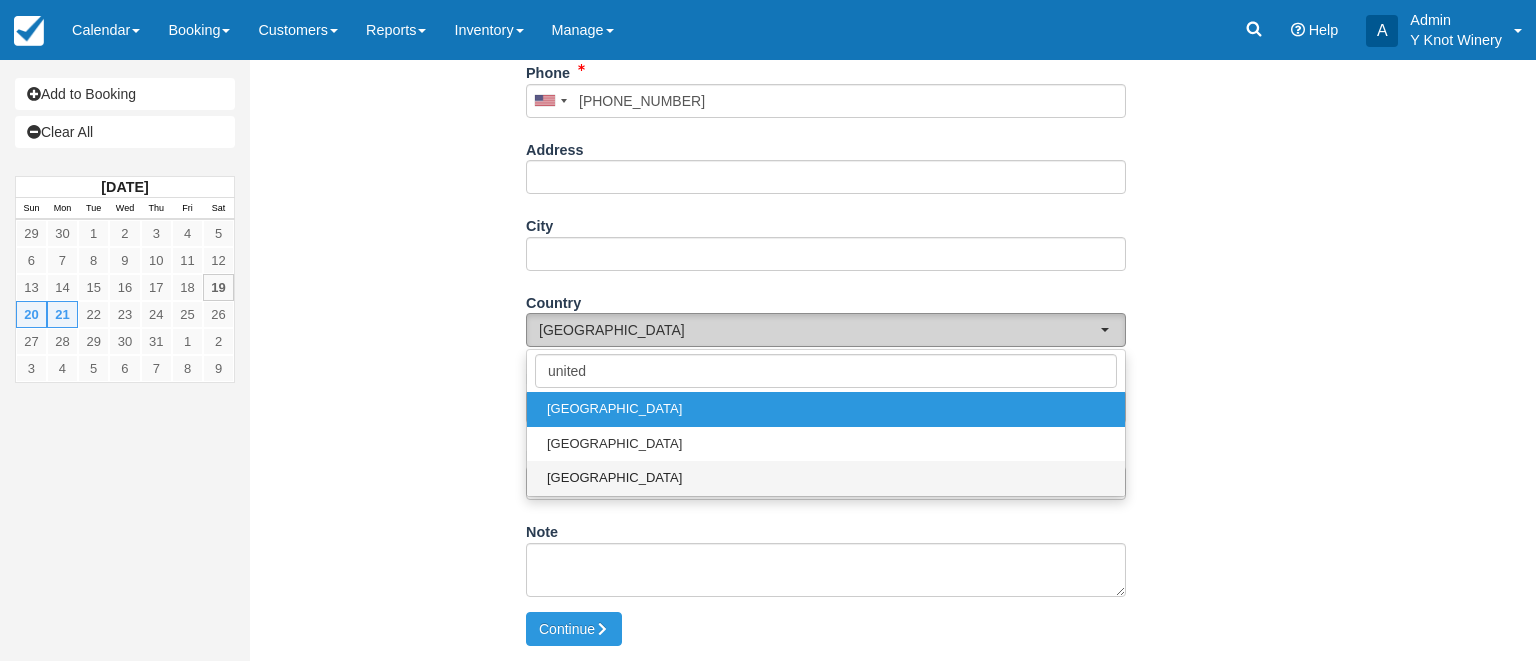 select on "US" 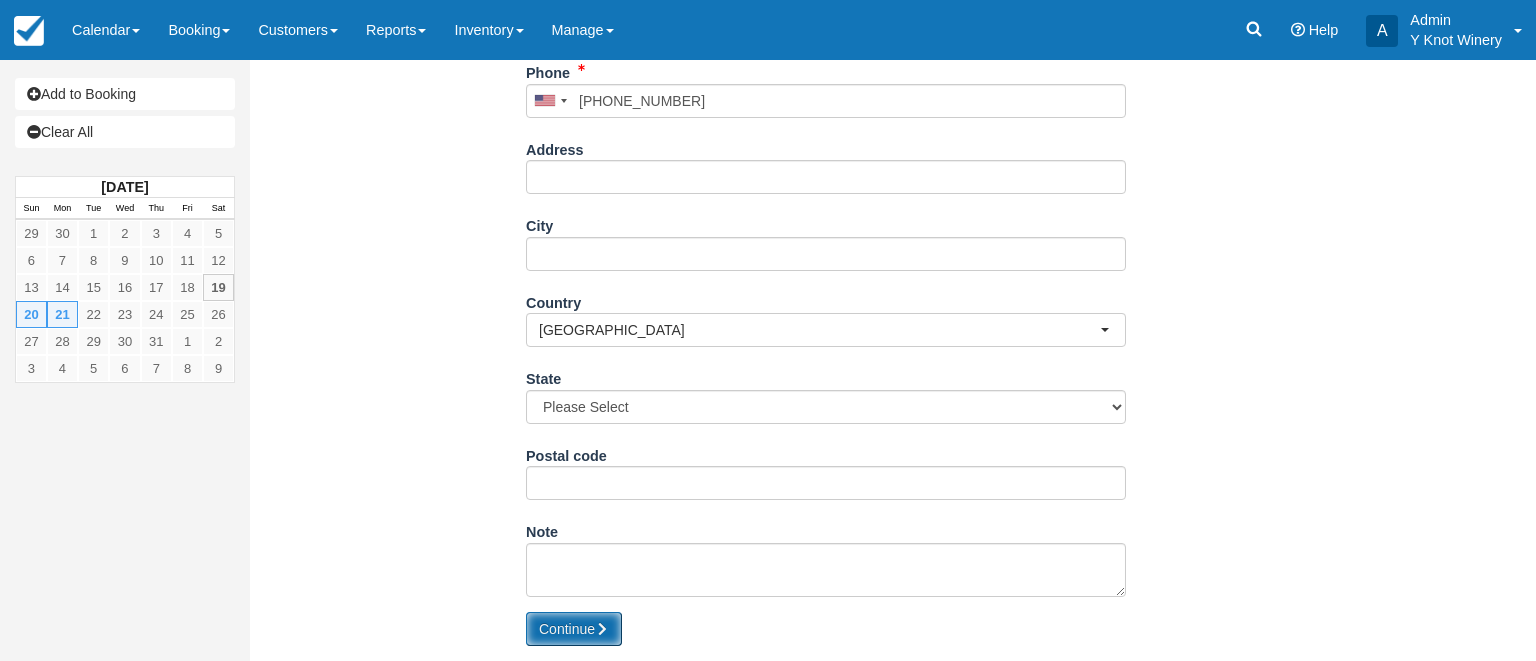 click on "Continue" at bounding box center [574, 629] 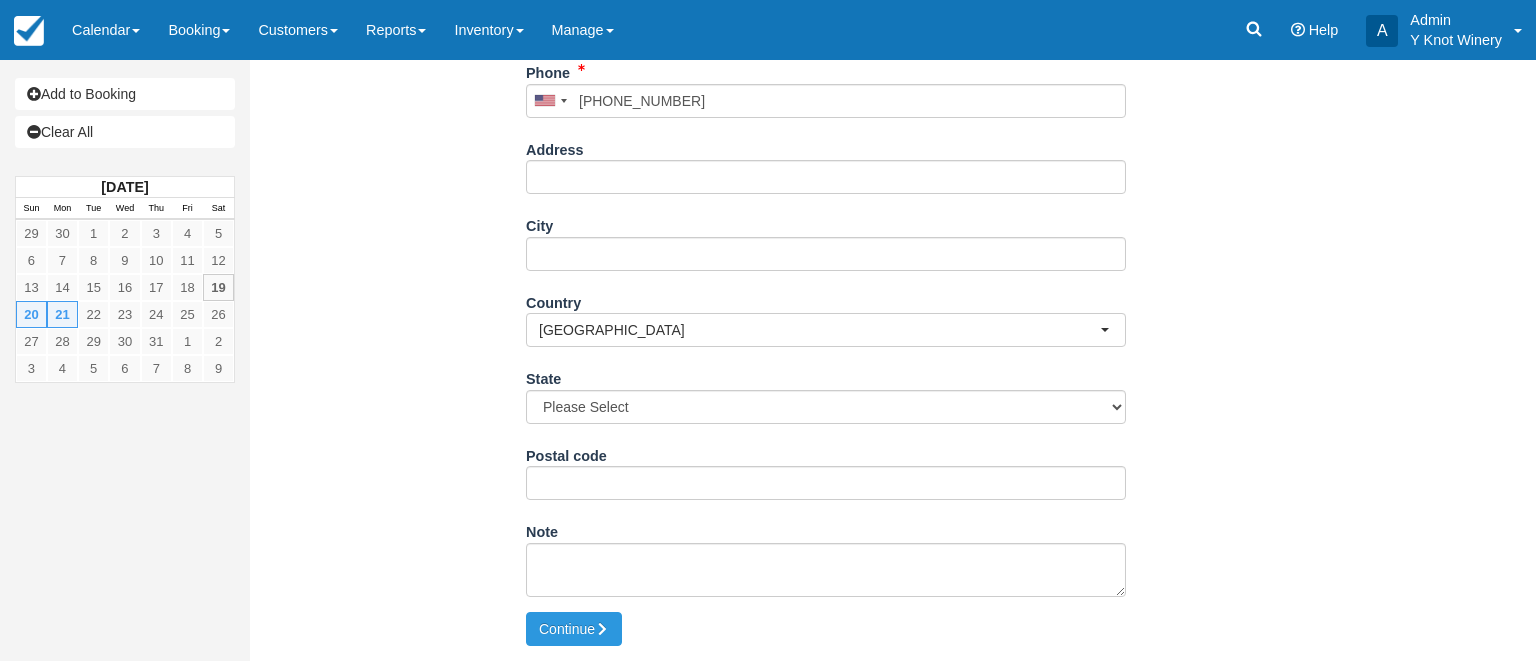 type on "+19073150324" 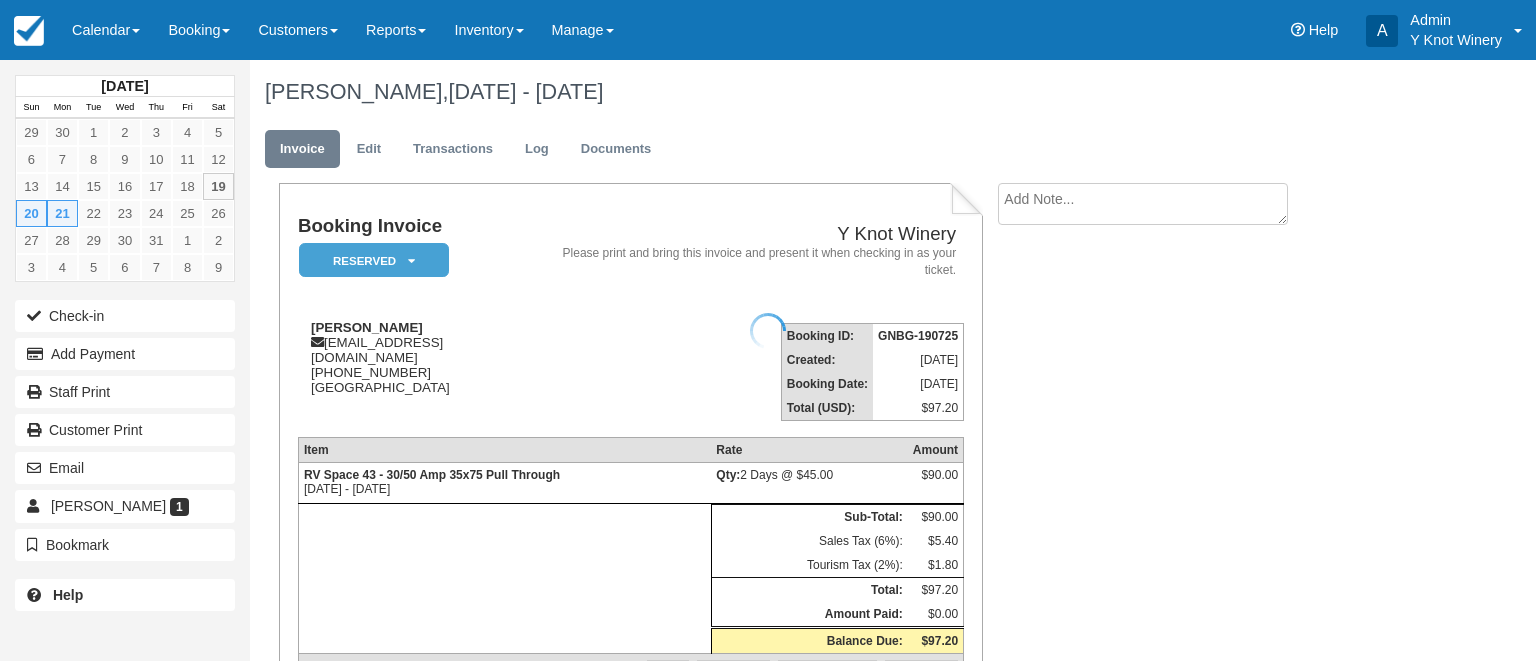 scroll, scrollTop: 0, scrollLeft: 0, axis: both 